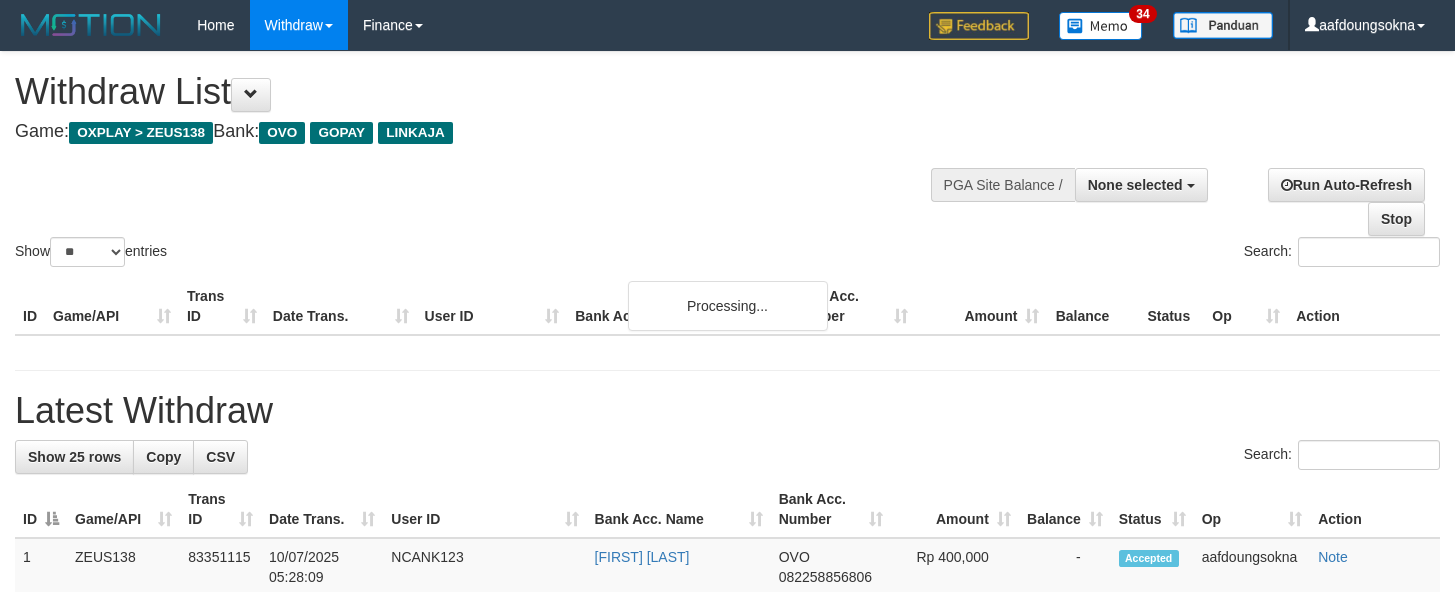 scroll, scrollTop: 62, scrollLeft: 0, axis: vertical 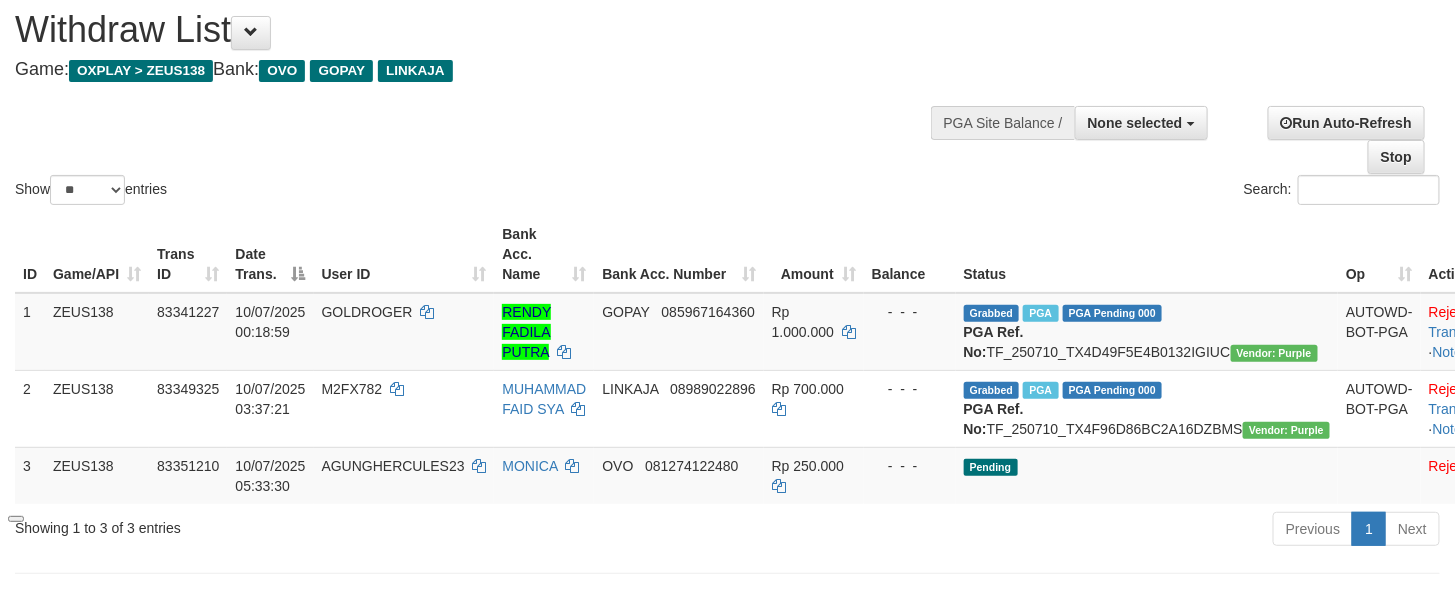 click on "Search:" at bounding box center (1092, 192) 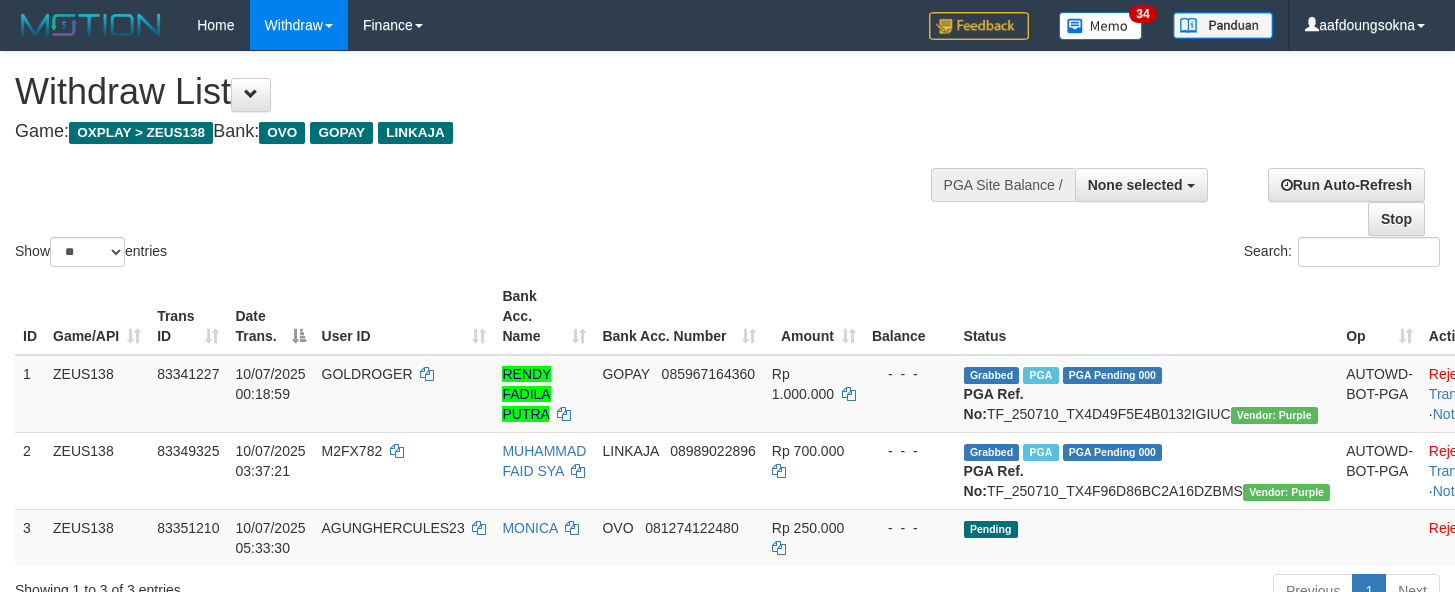 scroll, scrollTop: 62, scrollLeft: 0, axis: vertical 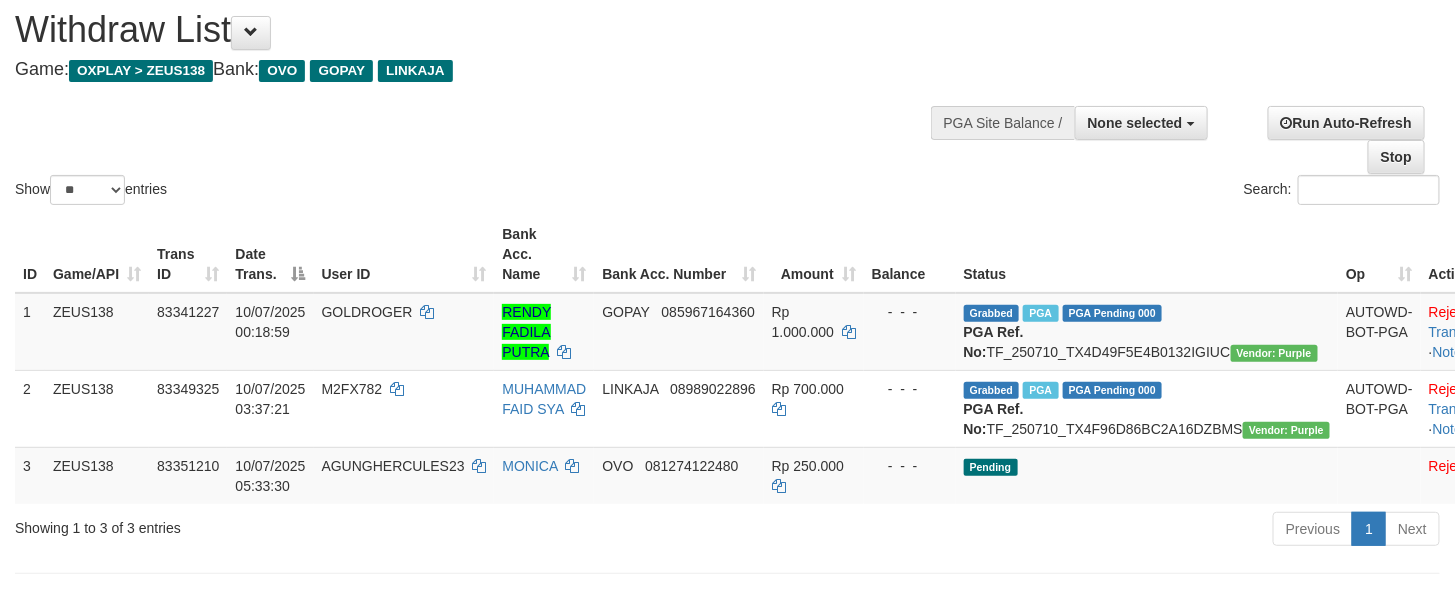 click on "Show  ** ** ** ***  entries Search:" at bounding box center [727, 99] 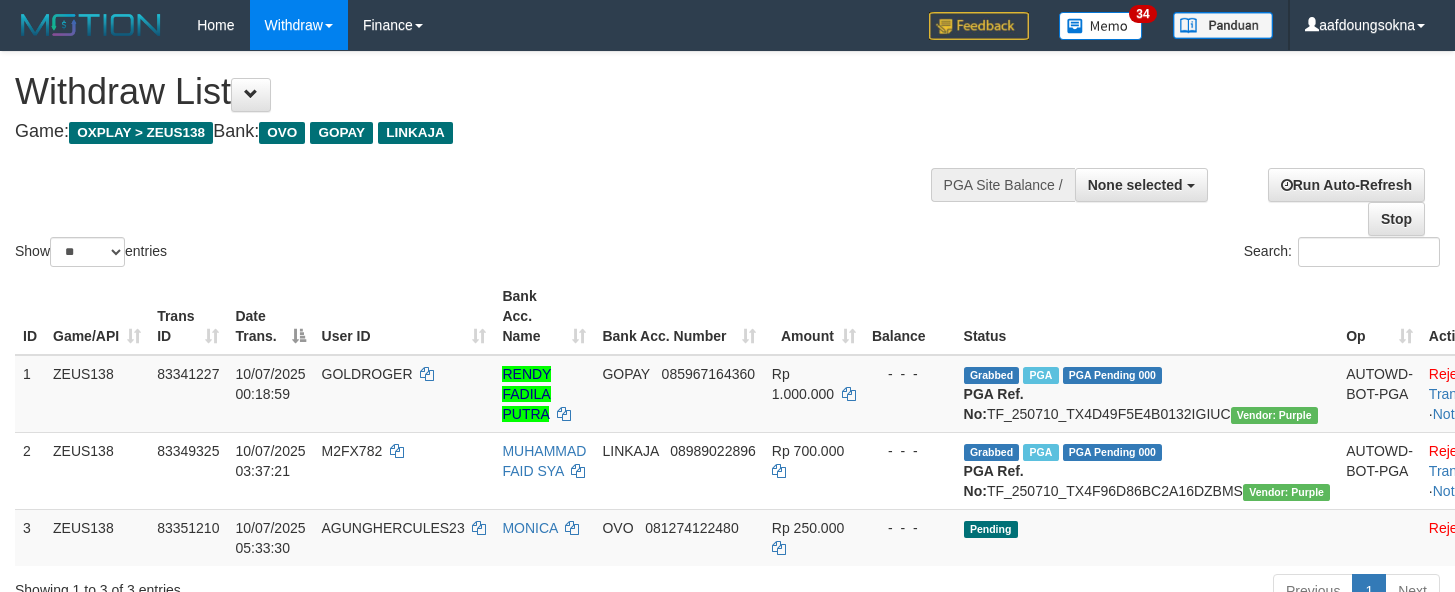 scroll, scrollTop: 62, scrollLeft: 0, axis: vertical 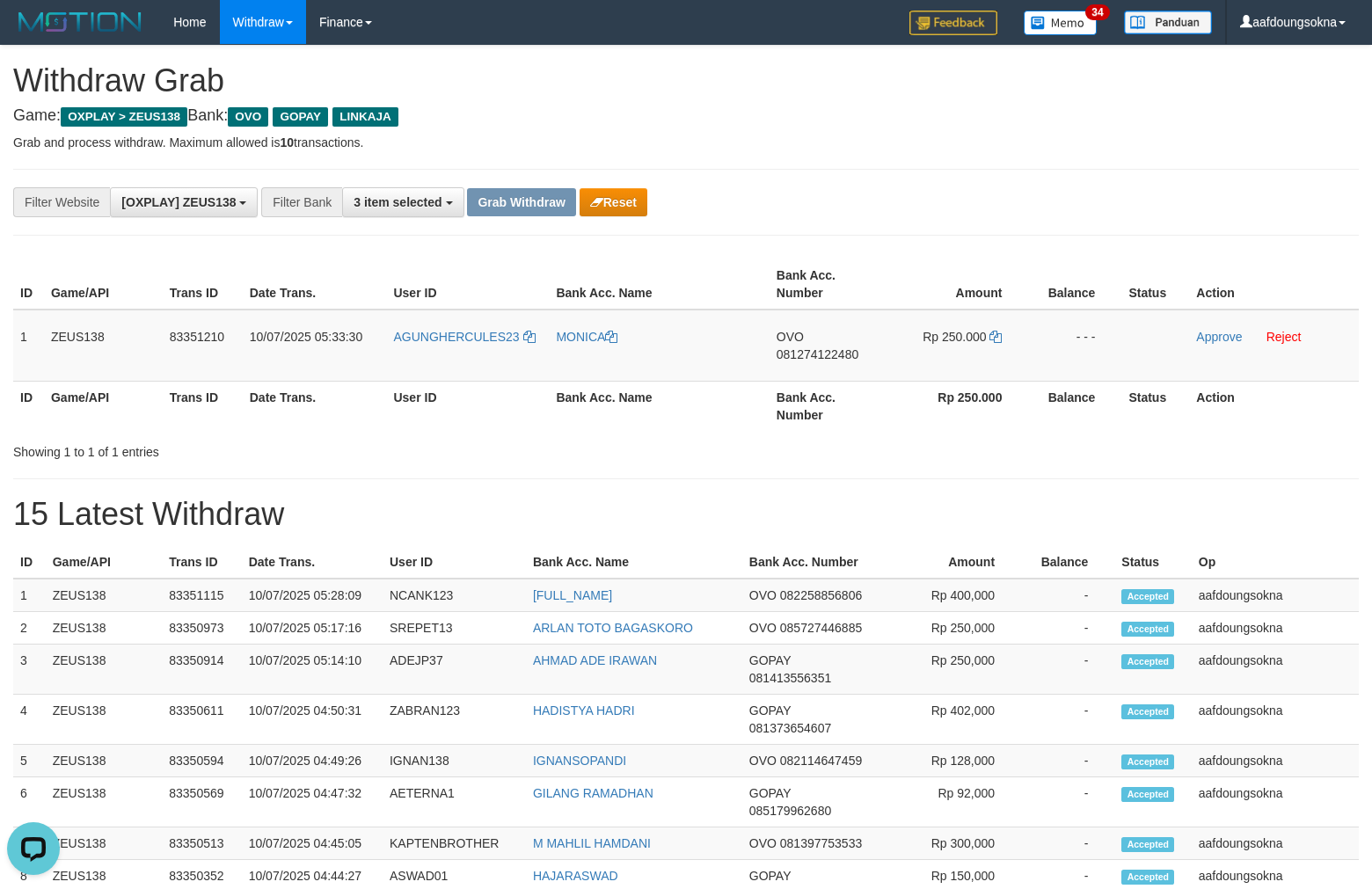 click on "**********" at bounding box center (686, 908) 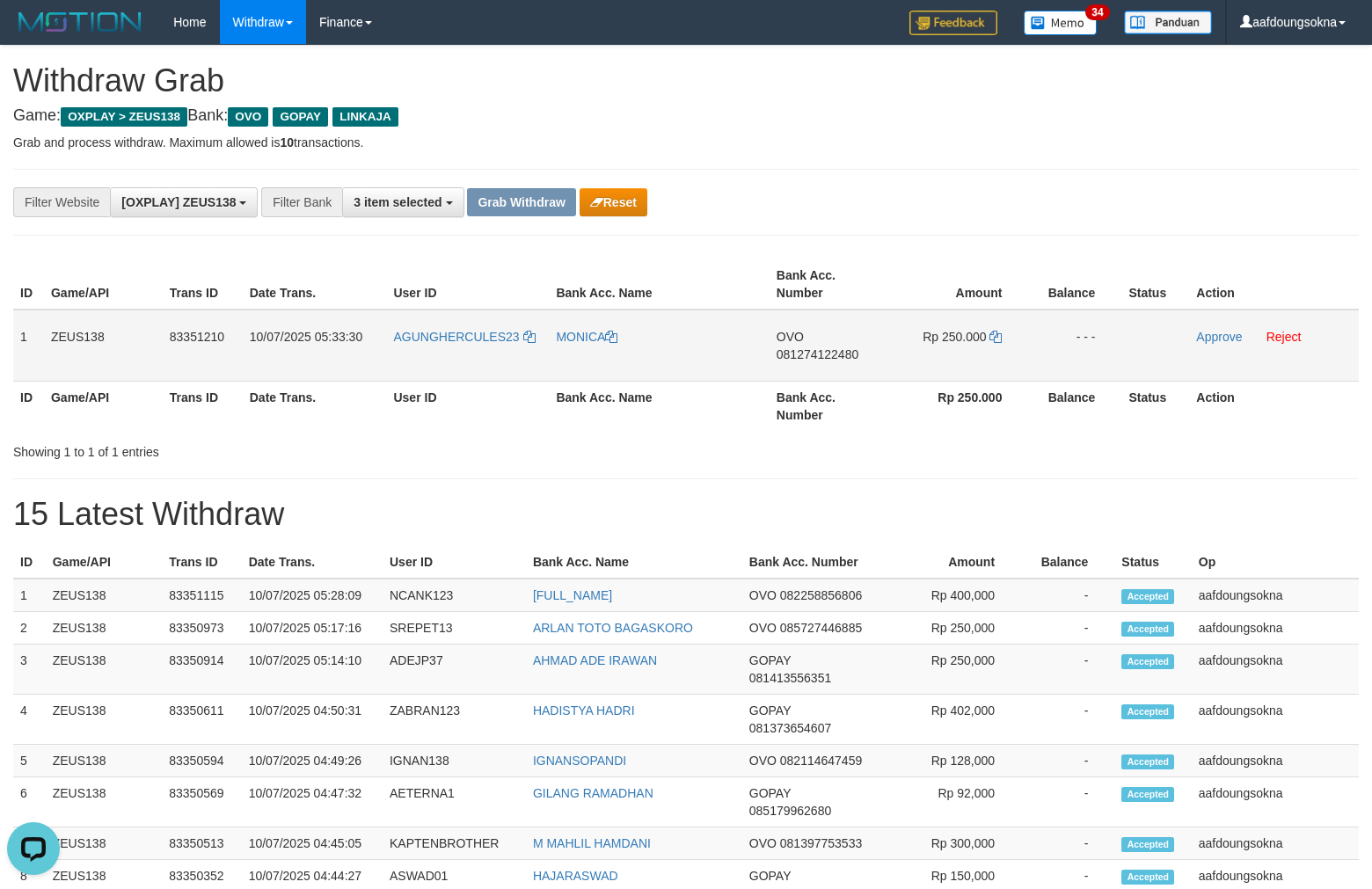 drag, startPoint x: 19, startPoint y: 326, endPoint x: 1083, endPoint y: 343, distance: 1064.1358 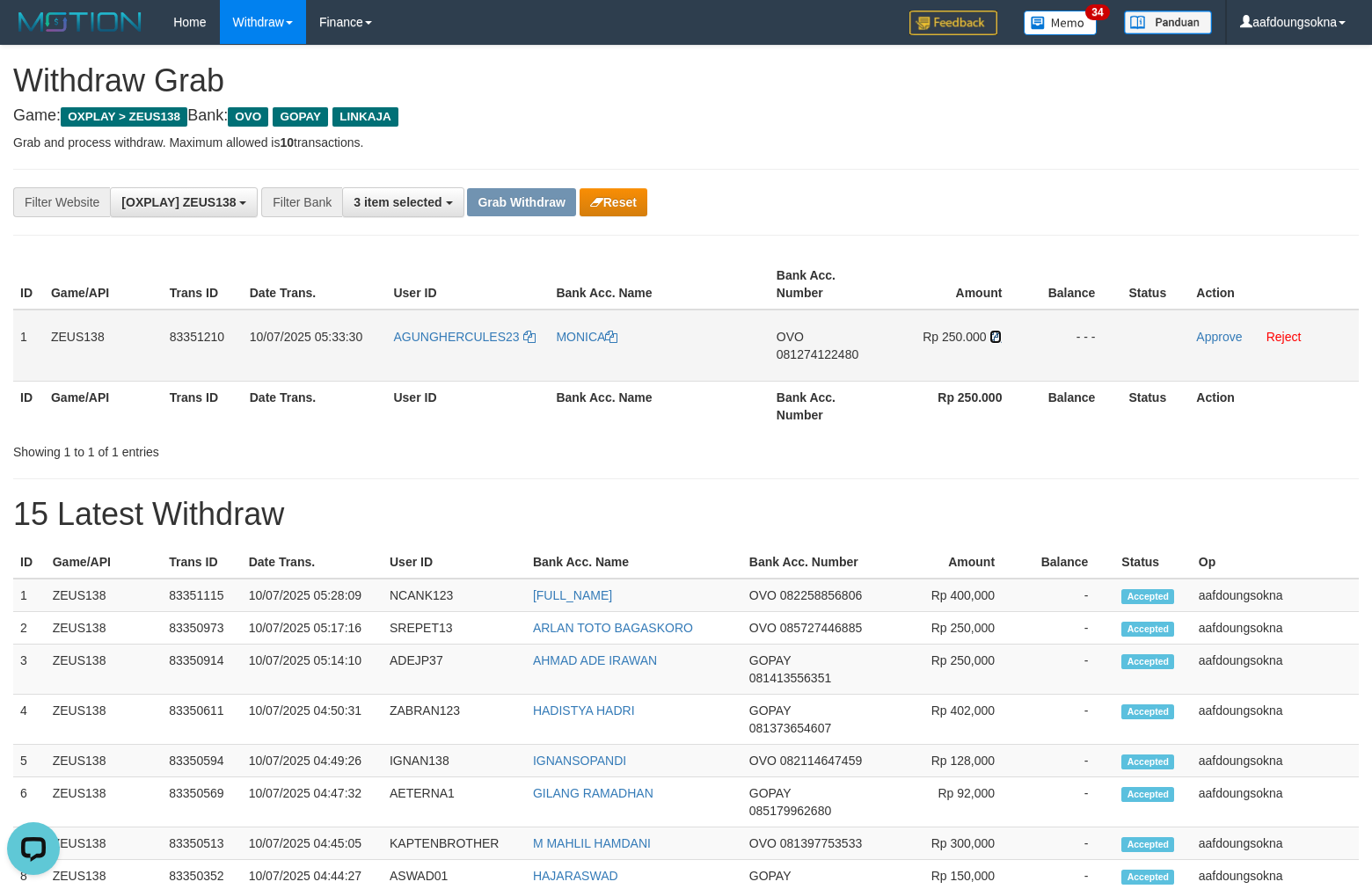 click at bounding box center [611, 337] 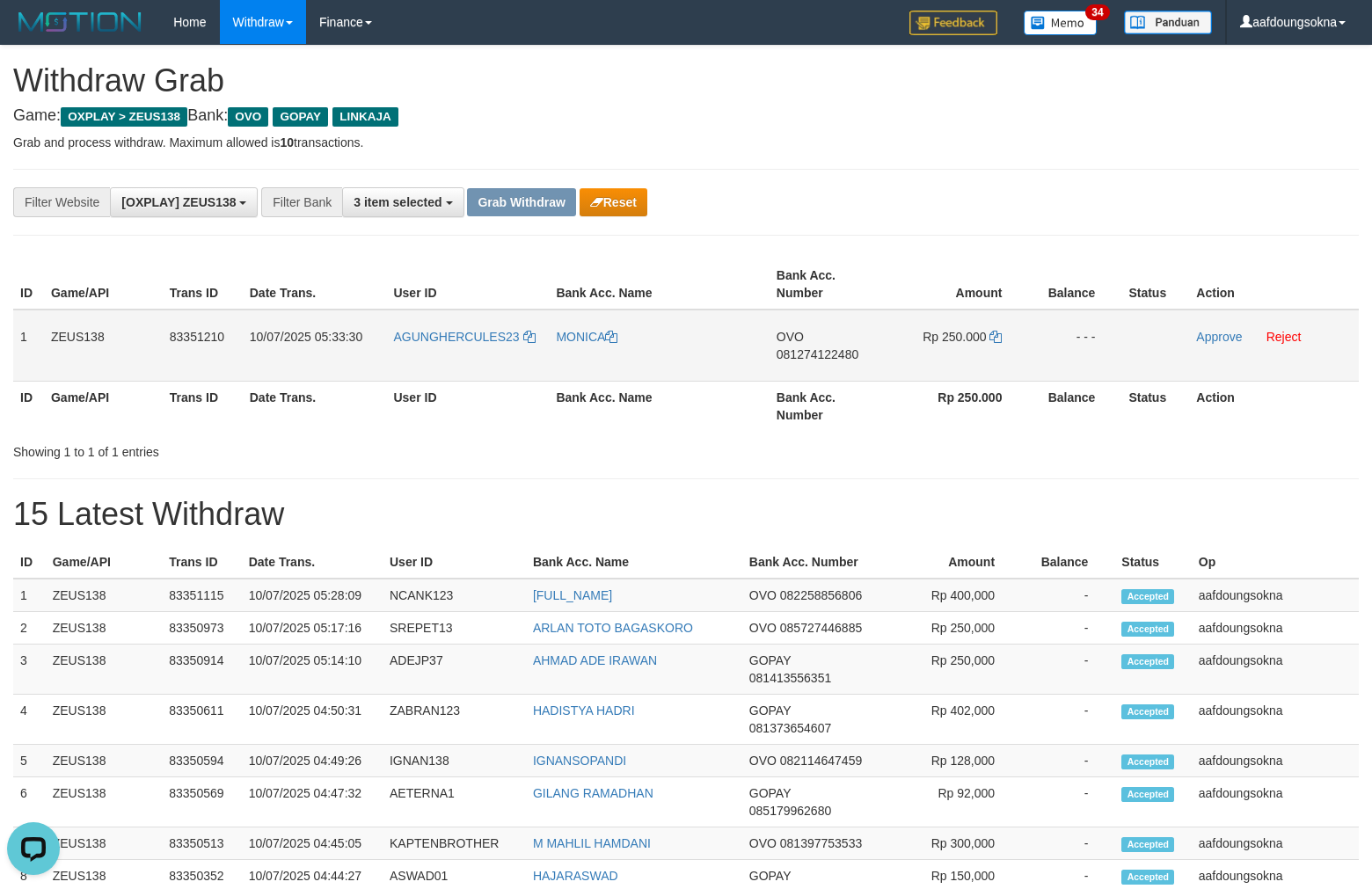 click on "AGUNGHERCULES23" at bounding box center [467, 346] 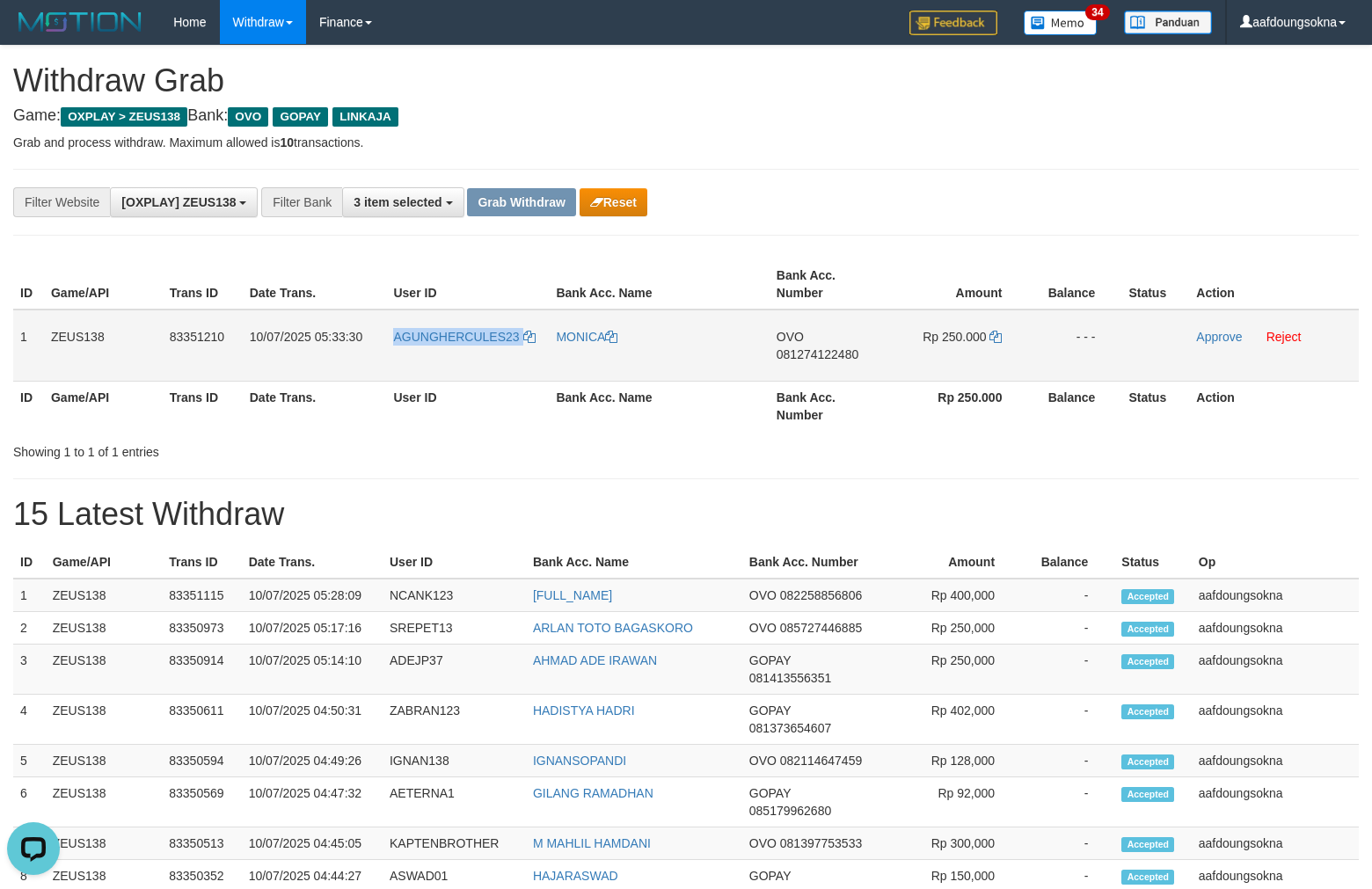 click on "AGUNGHERCULES23" at bounding box center [467, 346] 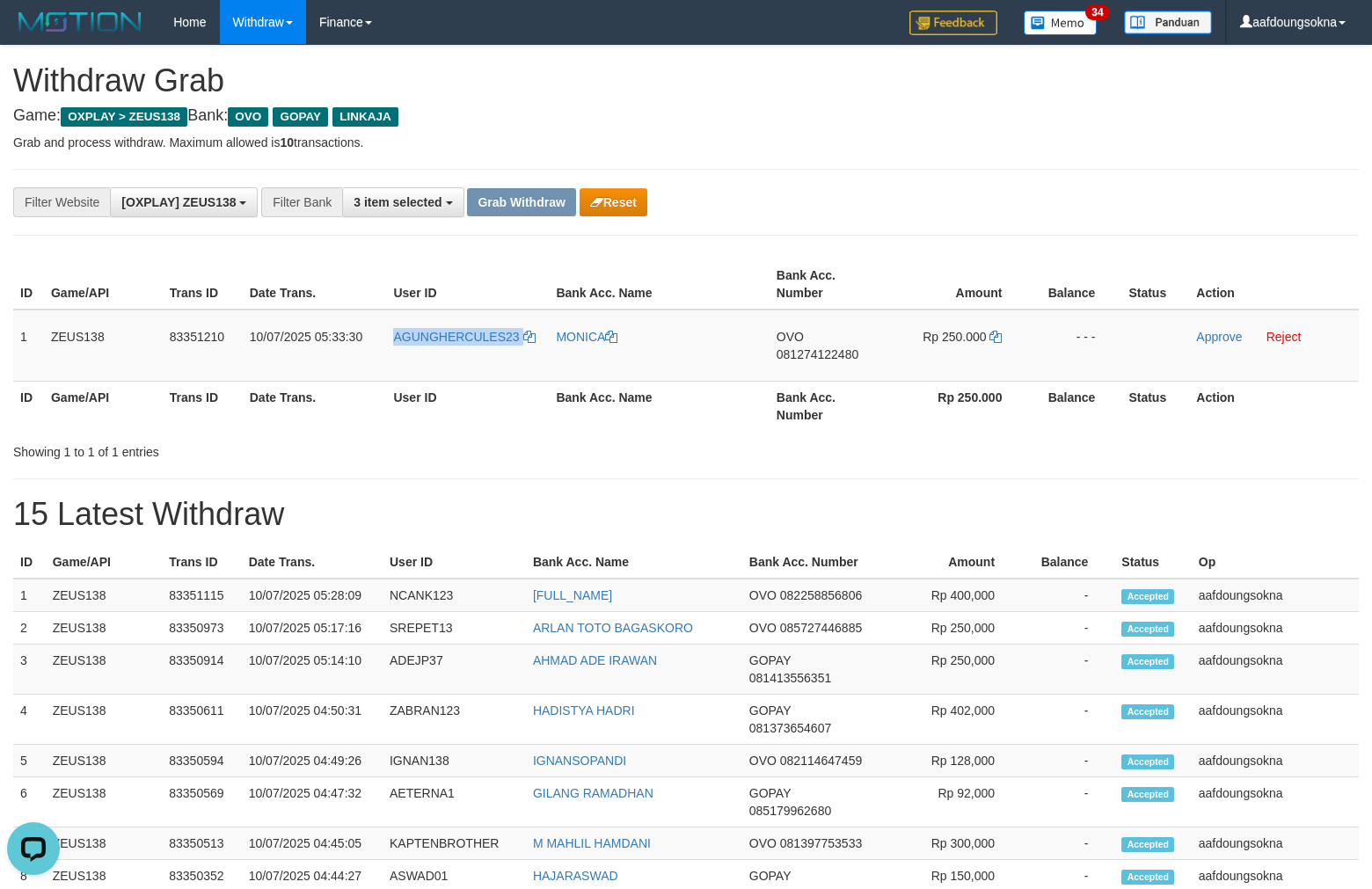 copy on "AGUNGHERCULES23" 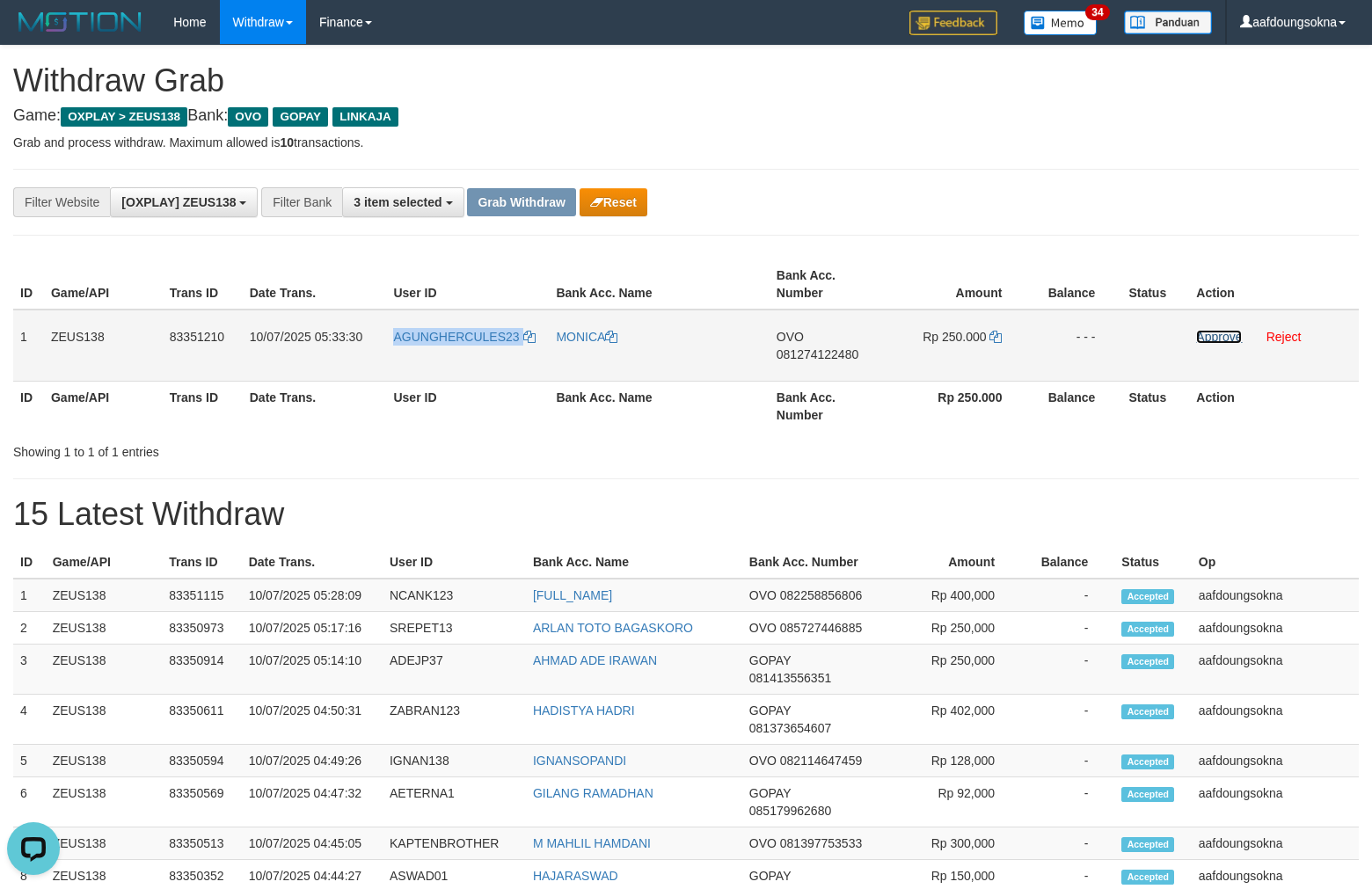 click on "Approve" at bounding box center (1219, 337) 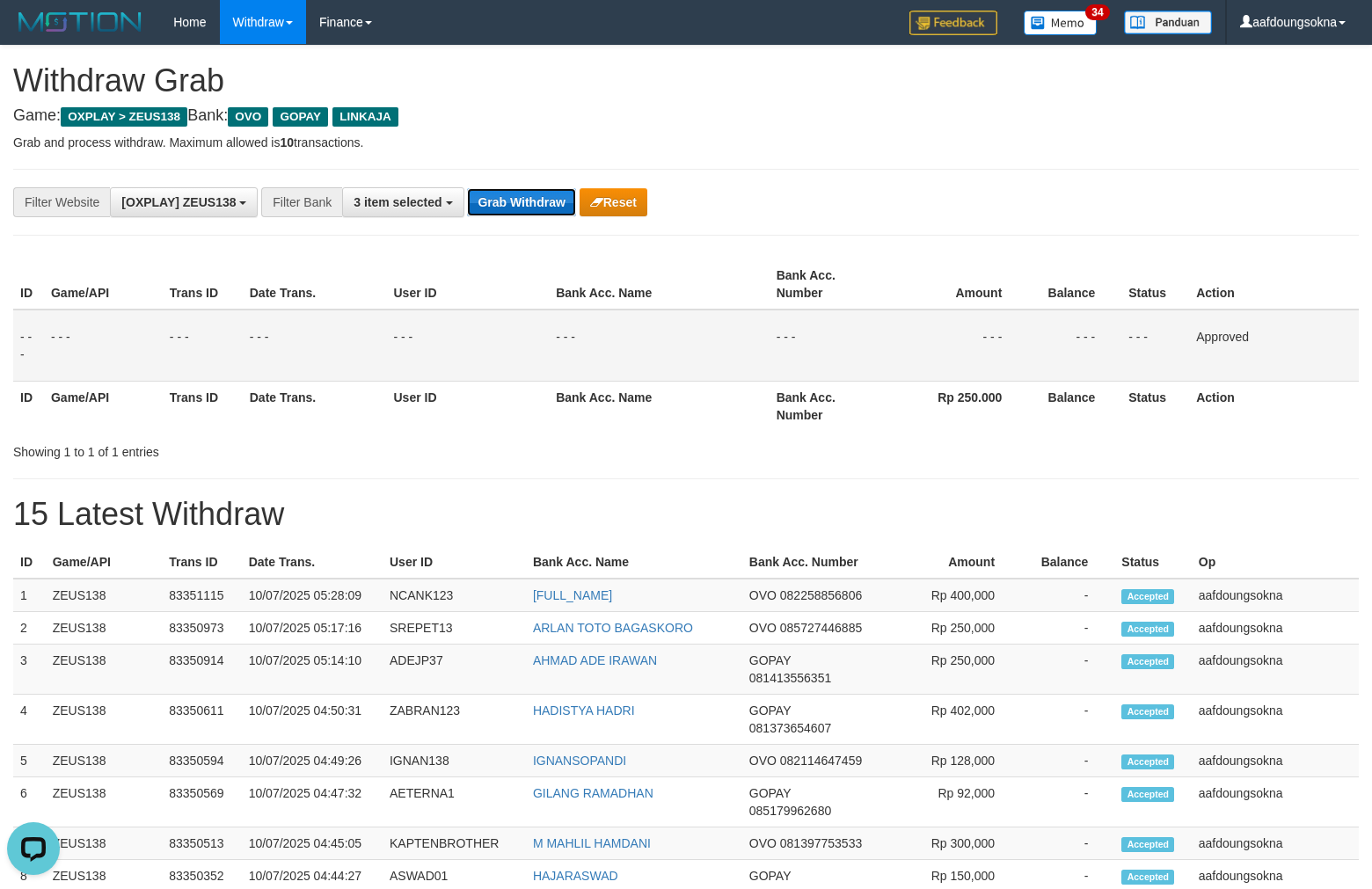 click on "Grab Withdraw" at bounding box center [521, 202] 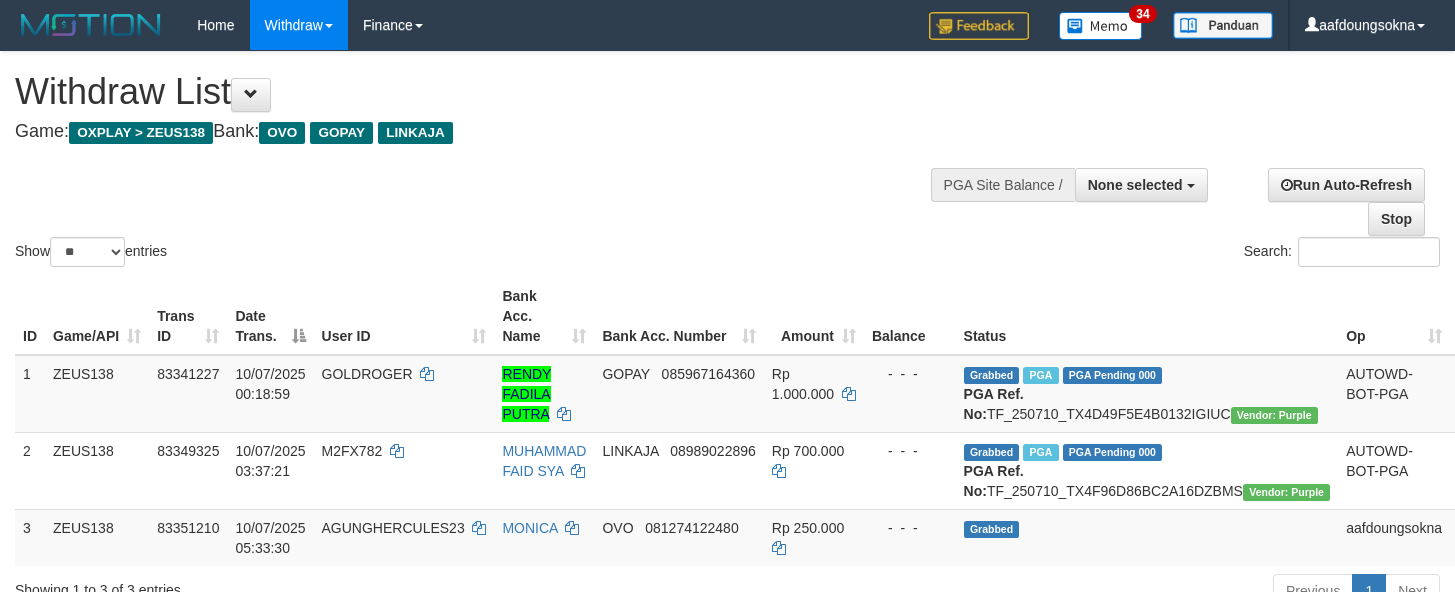 scroll, scrollTop: 62, scrollLeft: 0, axis: vertical 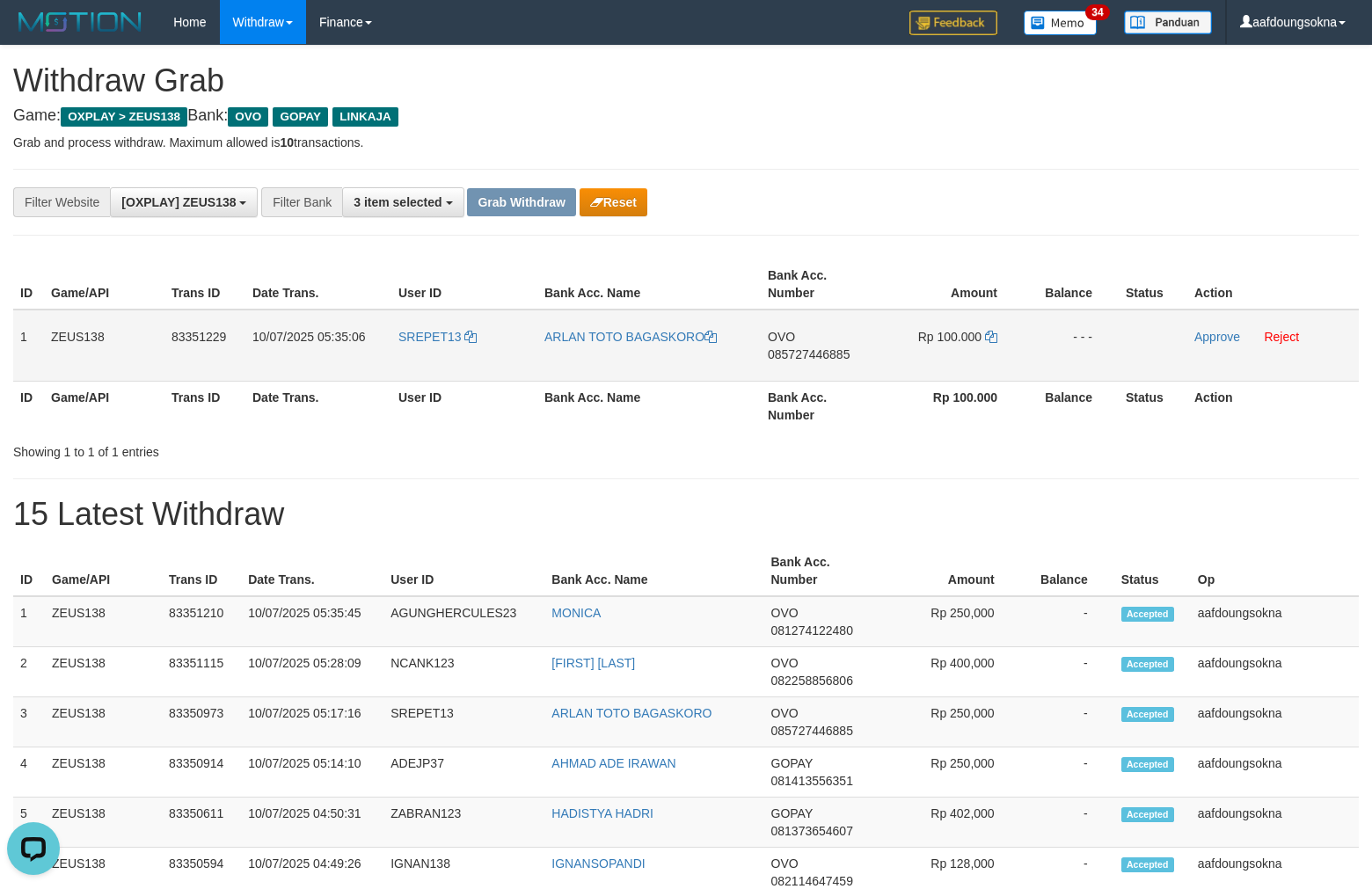 click on "SREPET13" at bounding box center (464, 346) 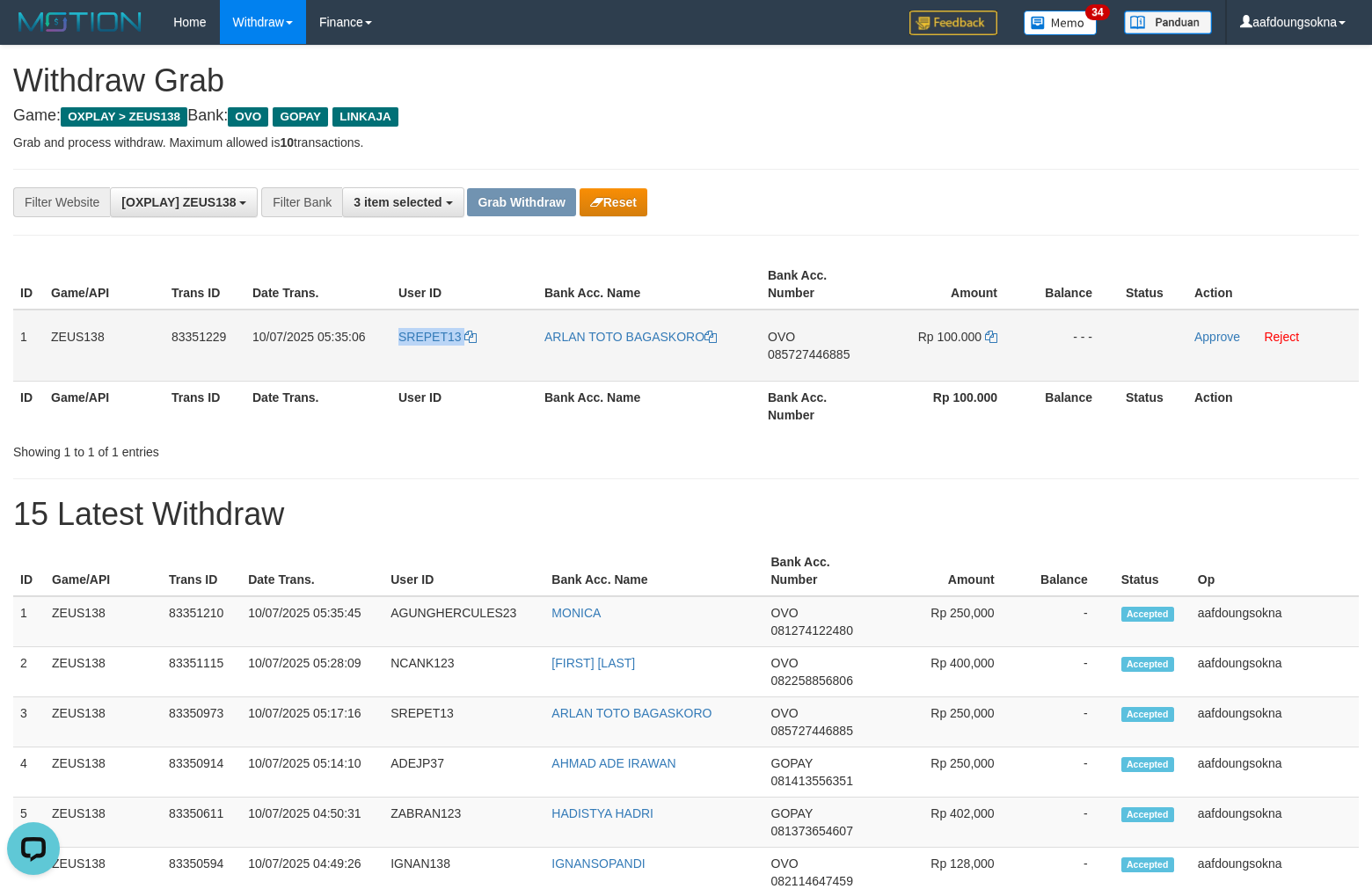 copy on "SREPET13" 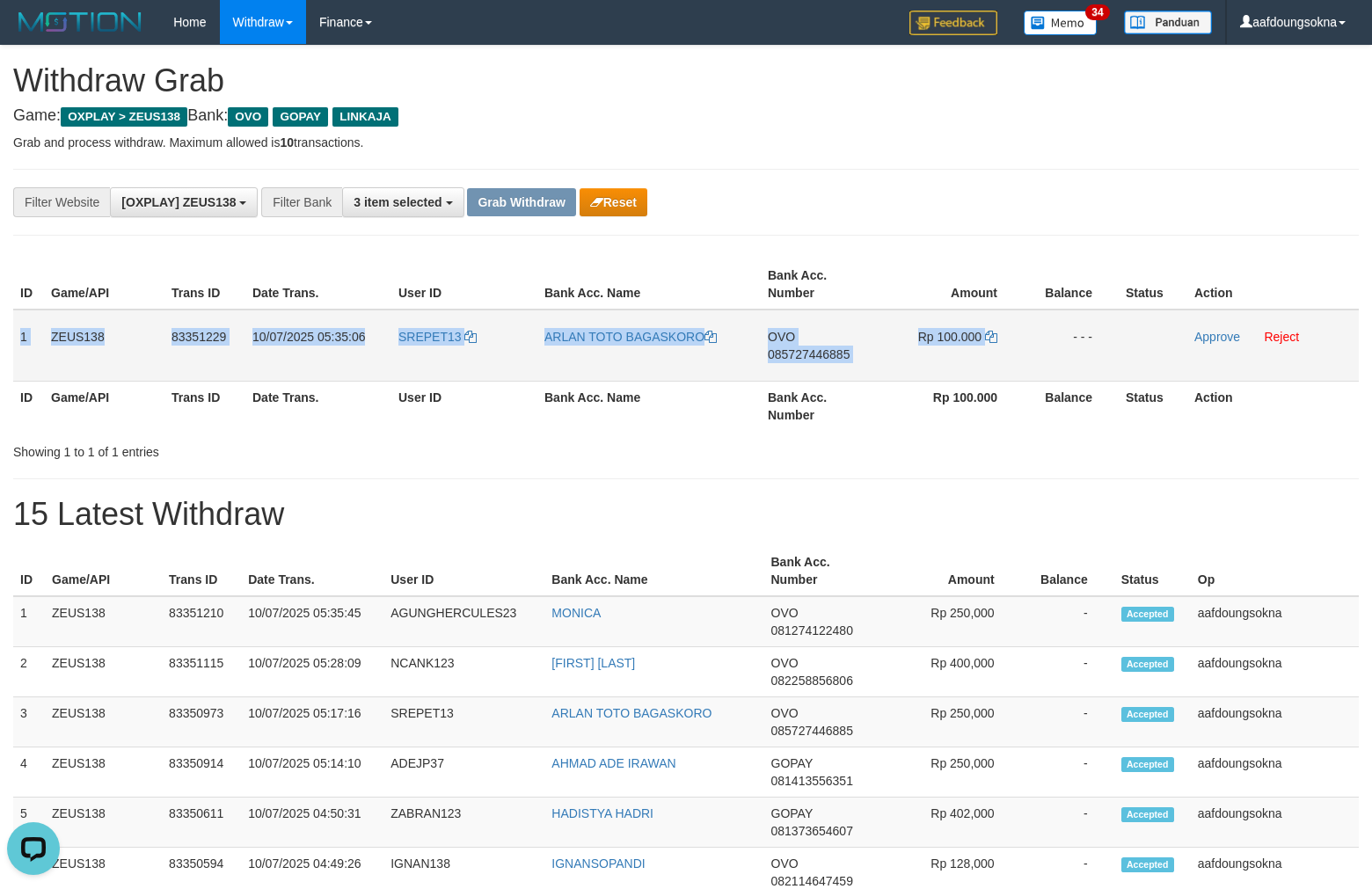 copy on "1
ZEUS138
83351229
10/07/2025 05:35:06
SREPET13
ARLAN TOTO BAGASKORO
OVO
085727446885
Rp 100.000" 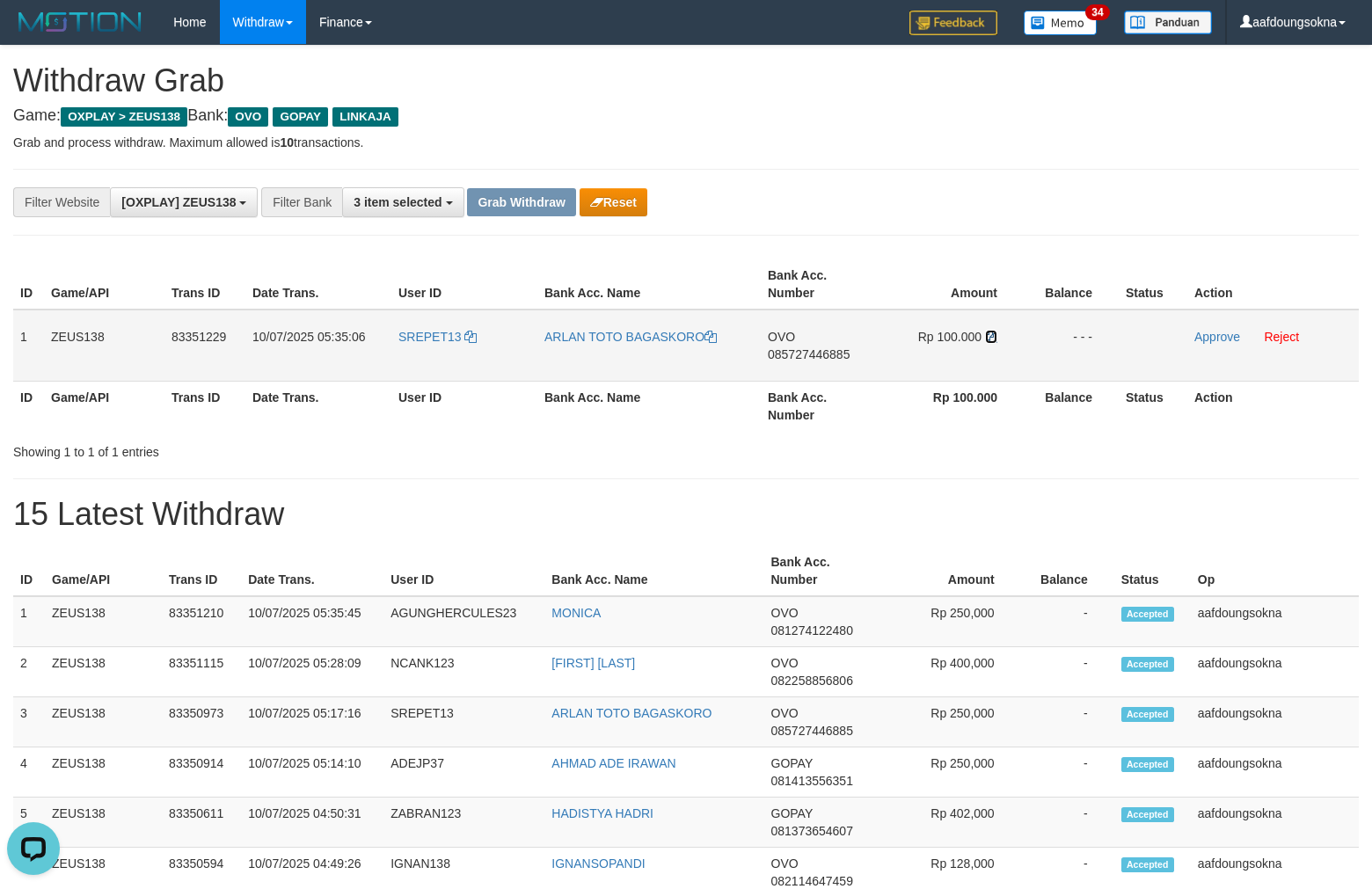 click at bounding box center (711, 337) 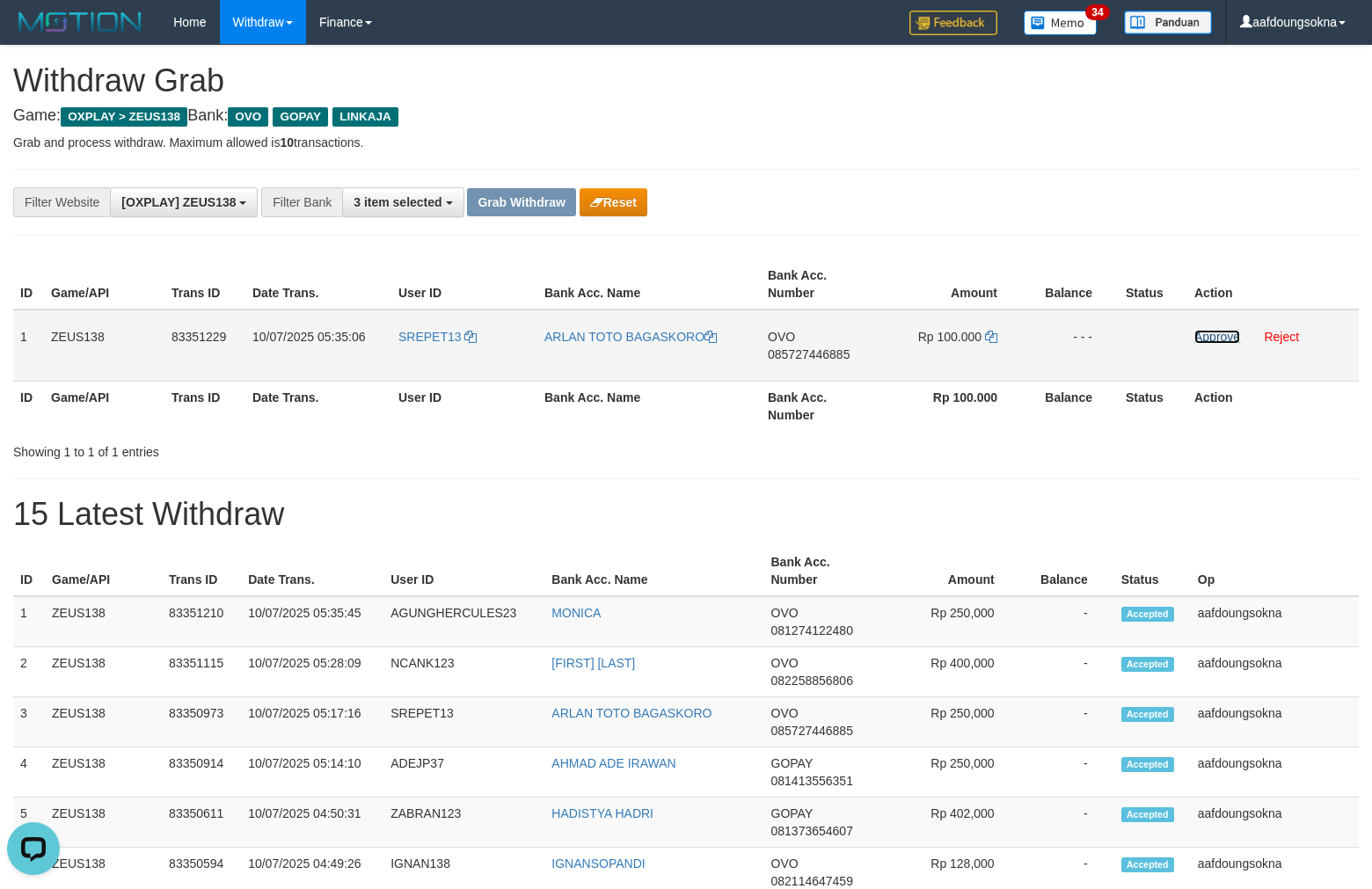 click on "Approve" at bounding box center (1217, 337) 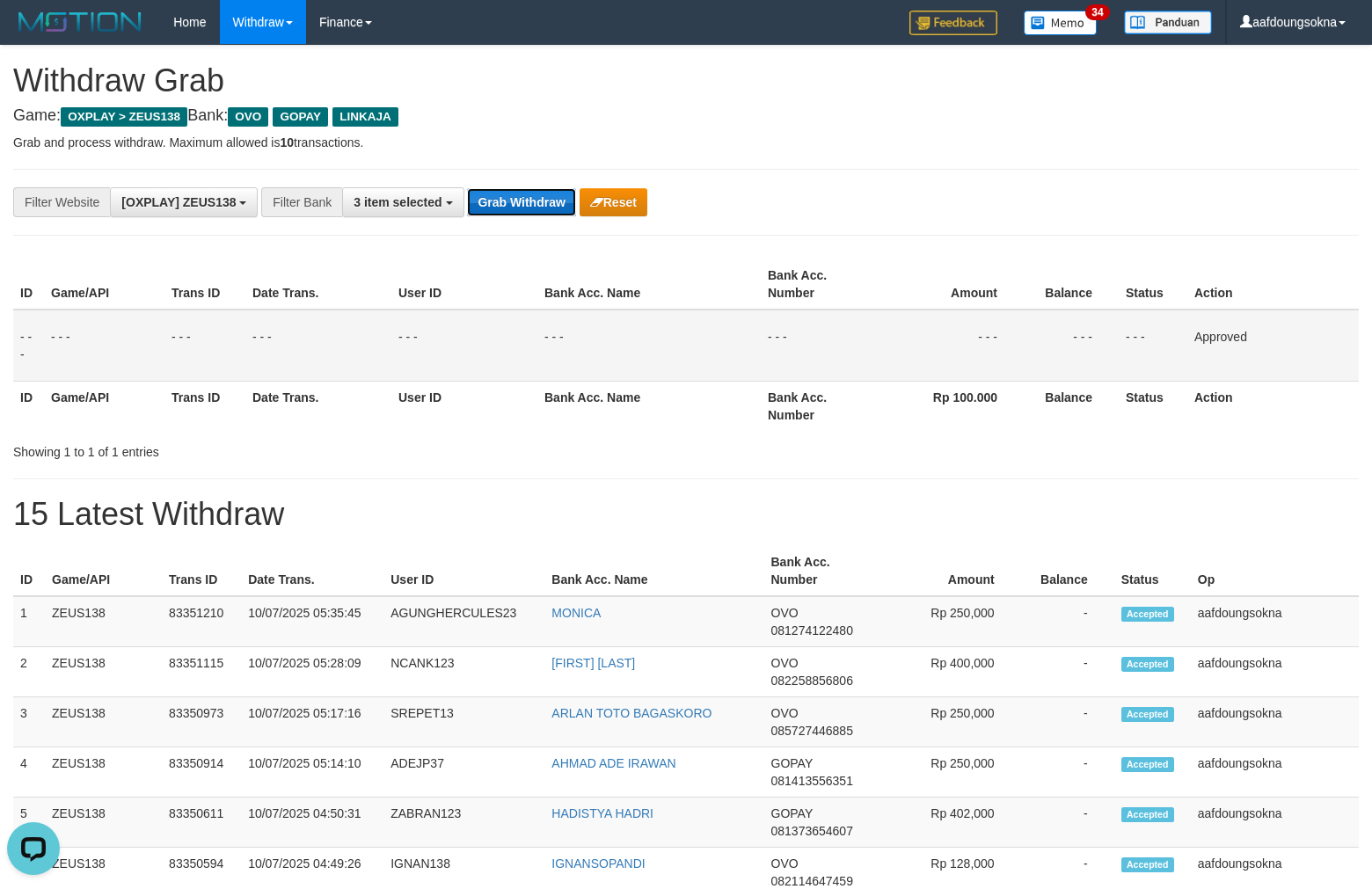click on "Grab Withdraw" at bounding box center [521, 202] 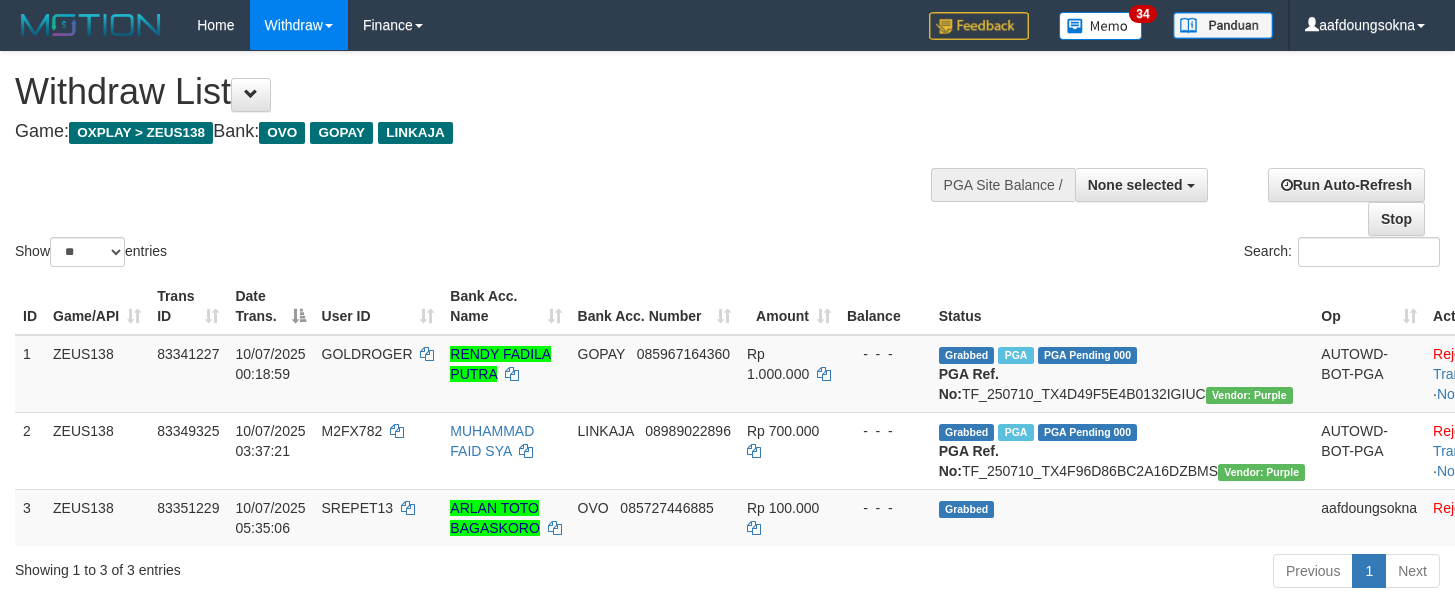 scroll, scrollTop: 62, scrollLeft: 0, axis: vertical 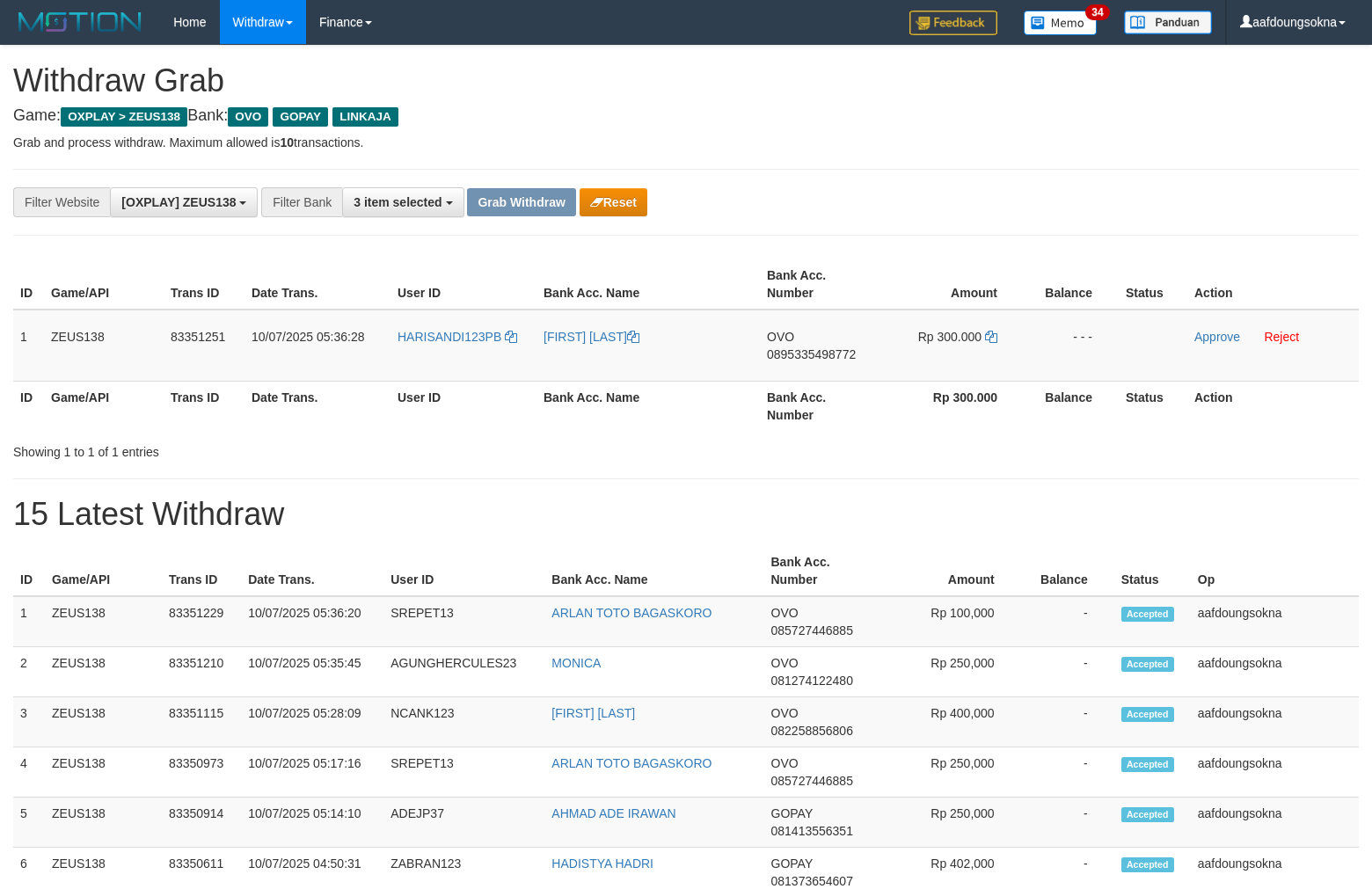 click on "15 Latest Withdraw" at bounding box center [686, 514] 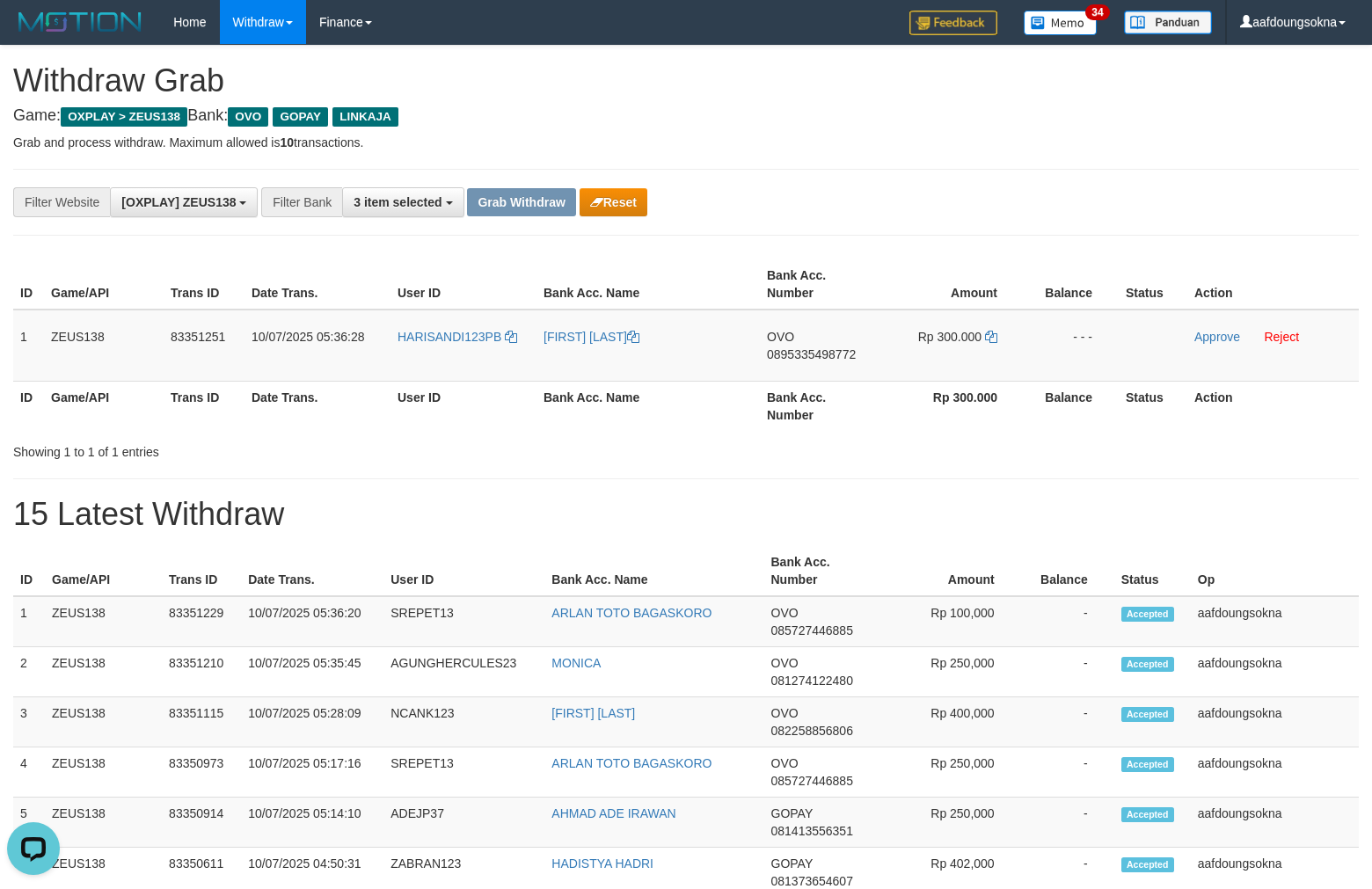 scroll, scrollTop: 0, scrollLeft: 0, axis: both 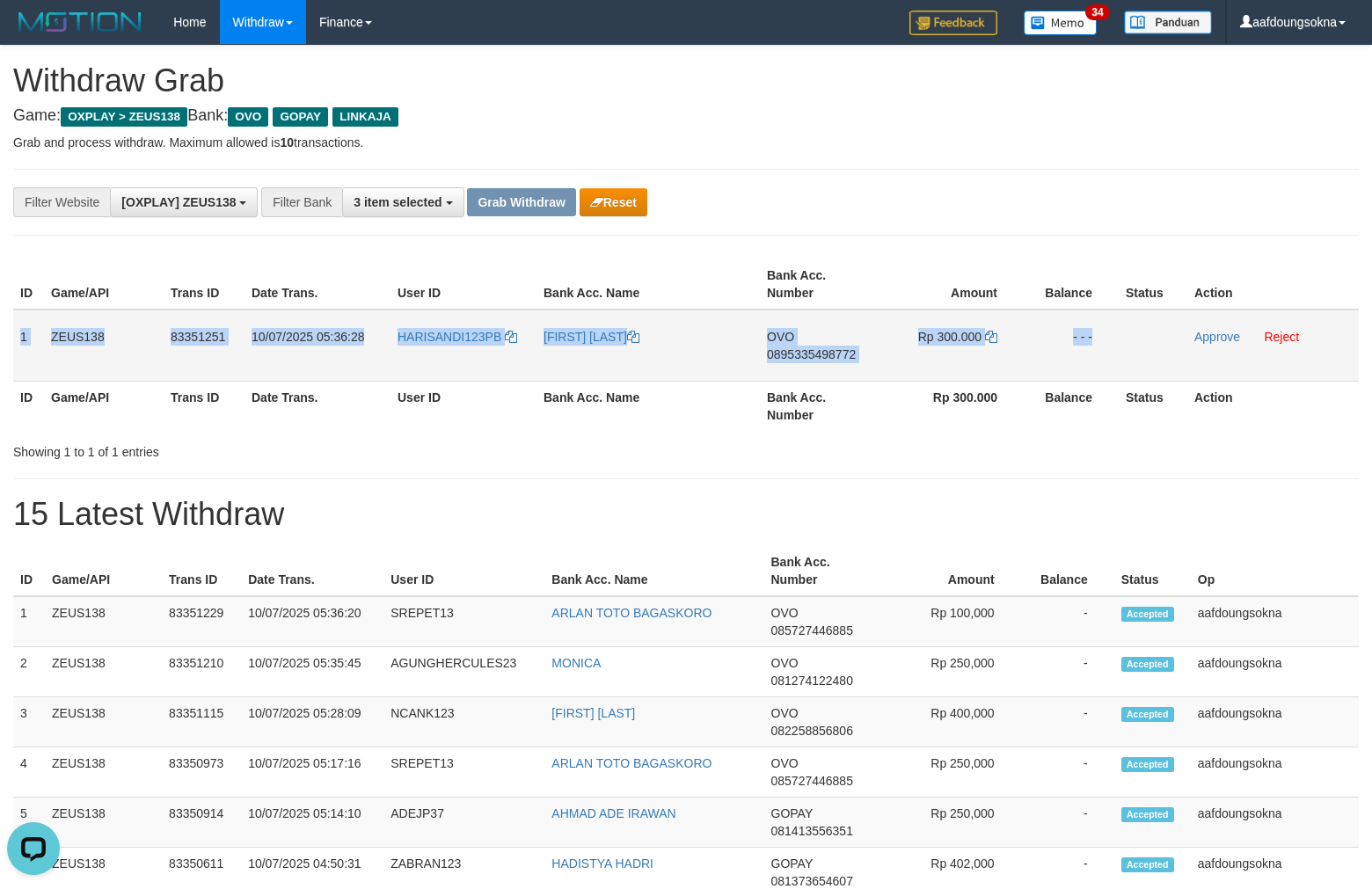 copy on "1
ZEUS138
83351251
10/07/2025 05:36:28
HARISANDI123PB
ARDA APRIJAL
OVO
0895335498772
Rp 300.000
- - -" 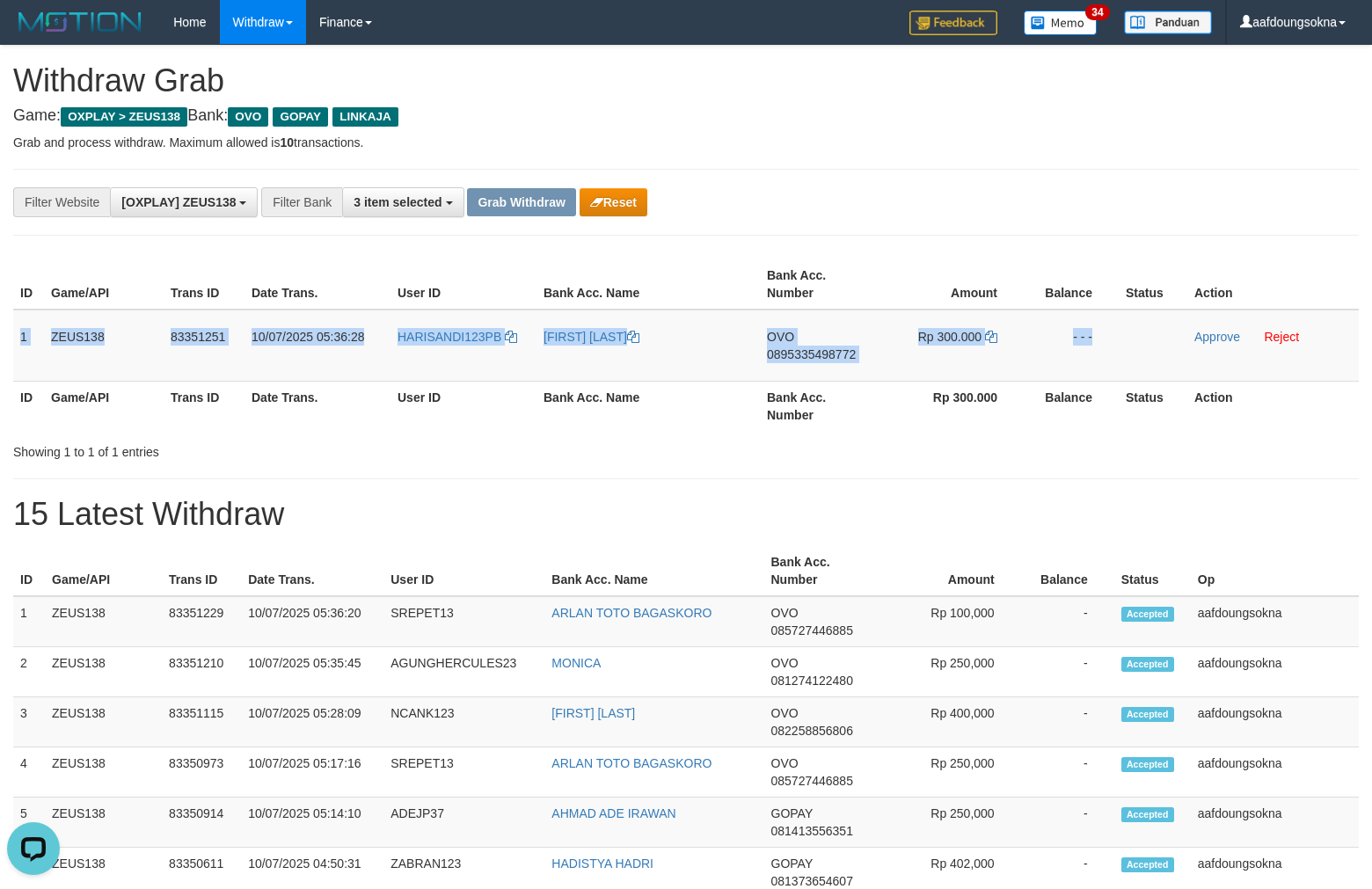 drag, startPoint x: 18, startPoint y: 331, endPoint x: 1383, endPoint y: 367, distance: 1365.4746 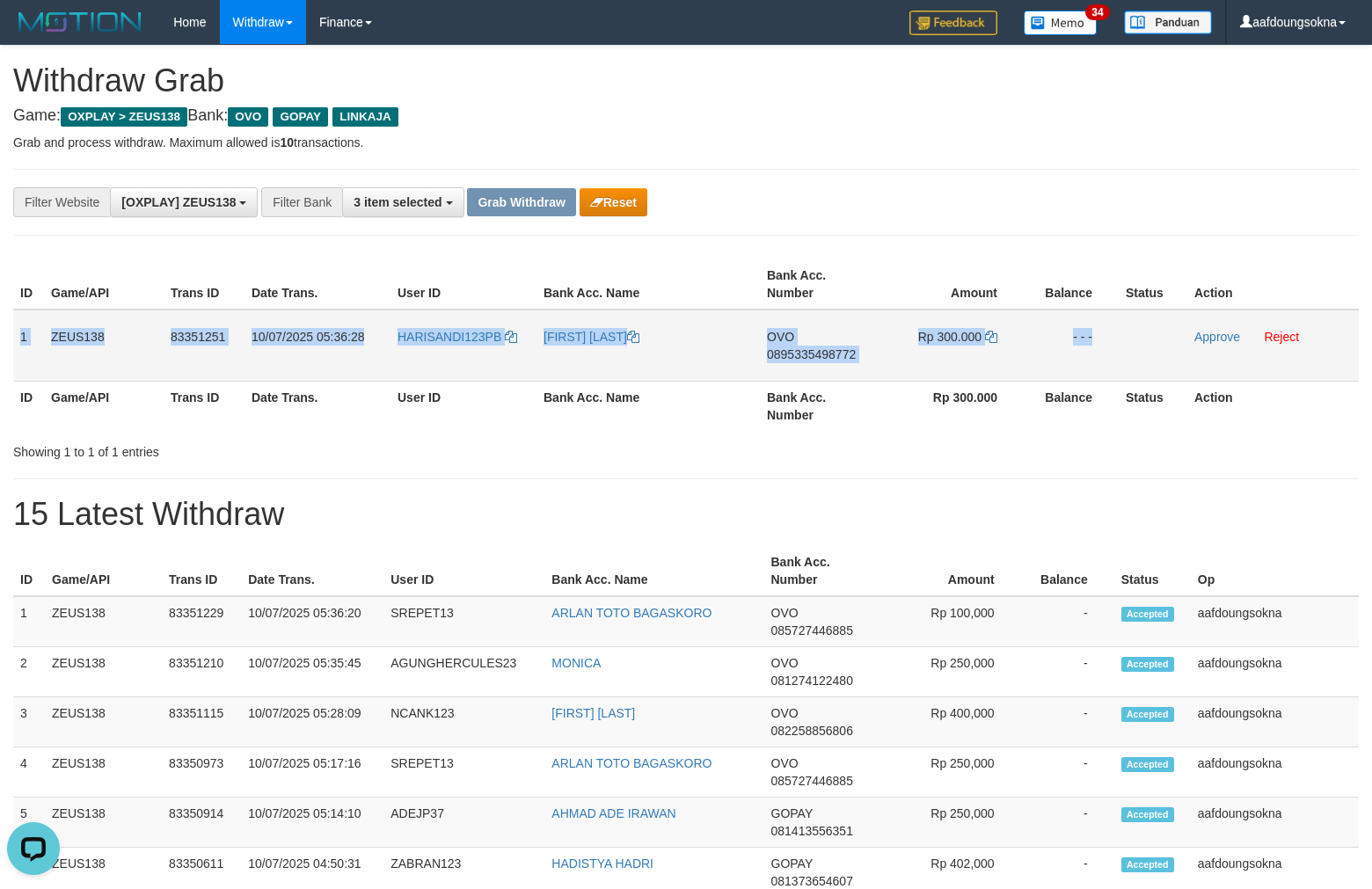 click on "0895335498772" at bounding box center [811, 354] 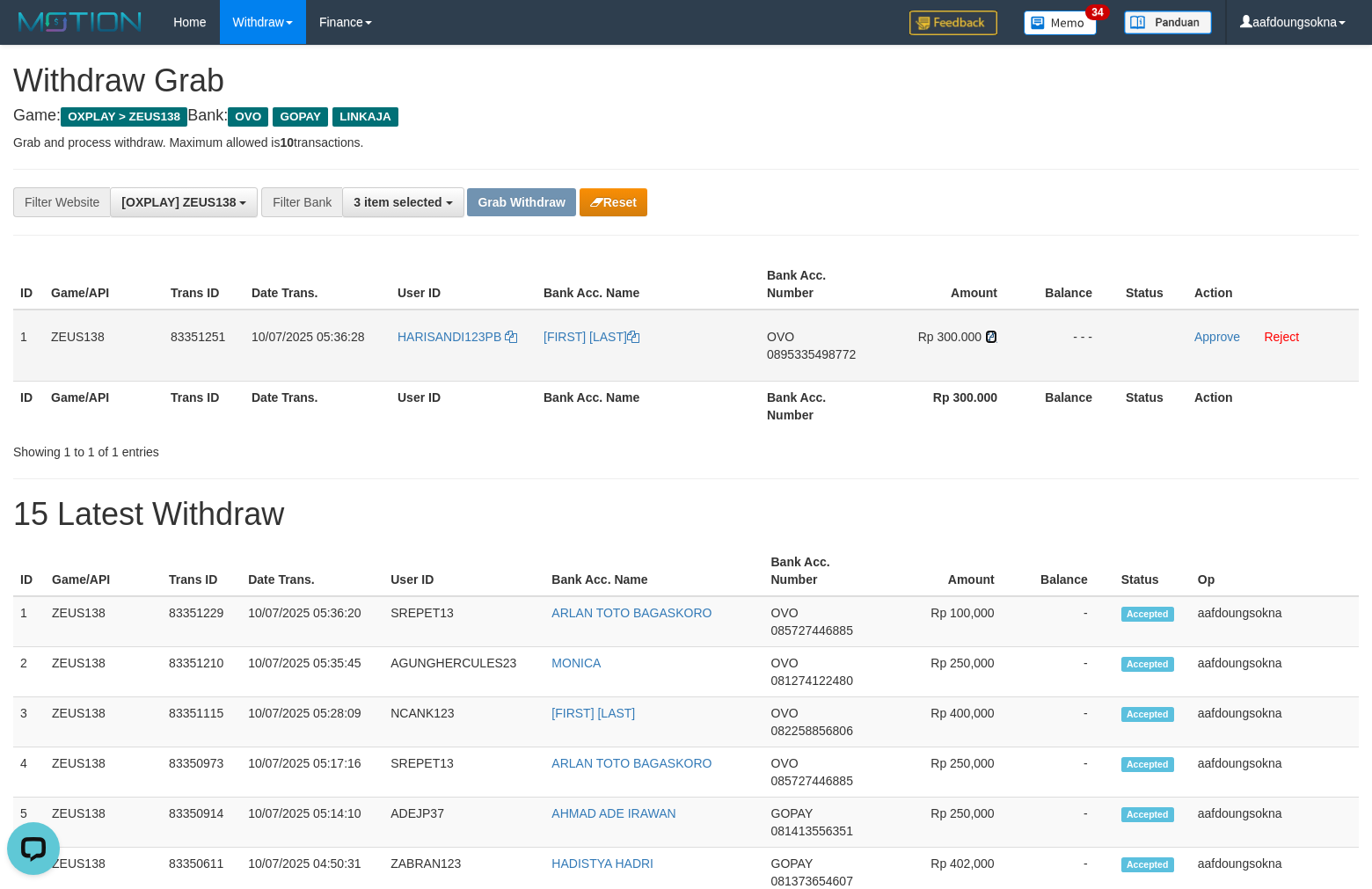 click at bounding box center [633, 337] 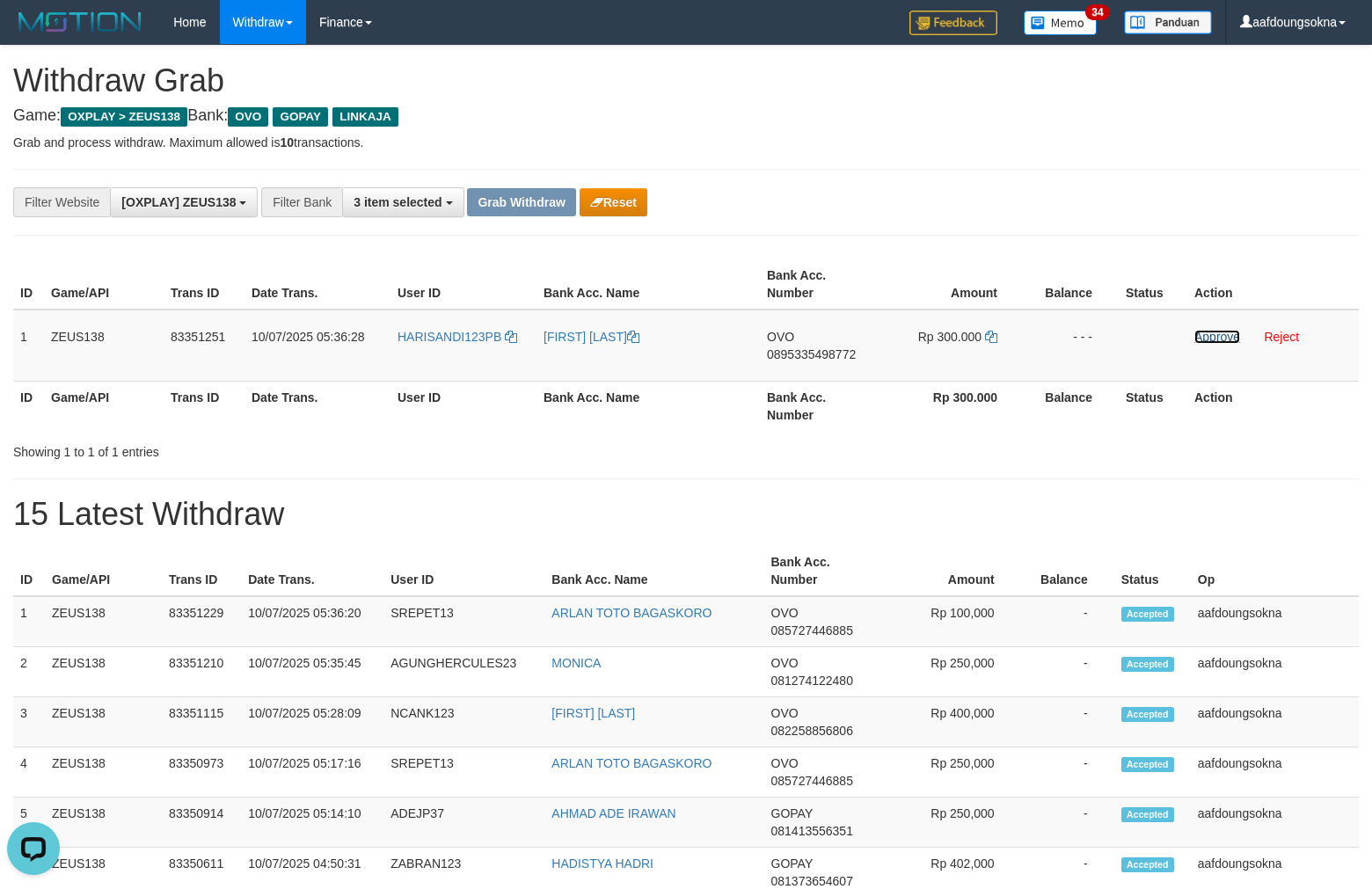 drag, startPoint x: 1212, startPoint y: 336, endPoint x: 803, endPoint y: 207, distance: 428.86128 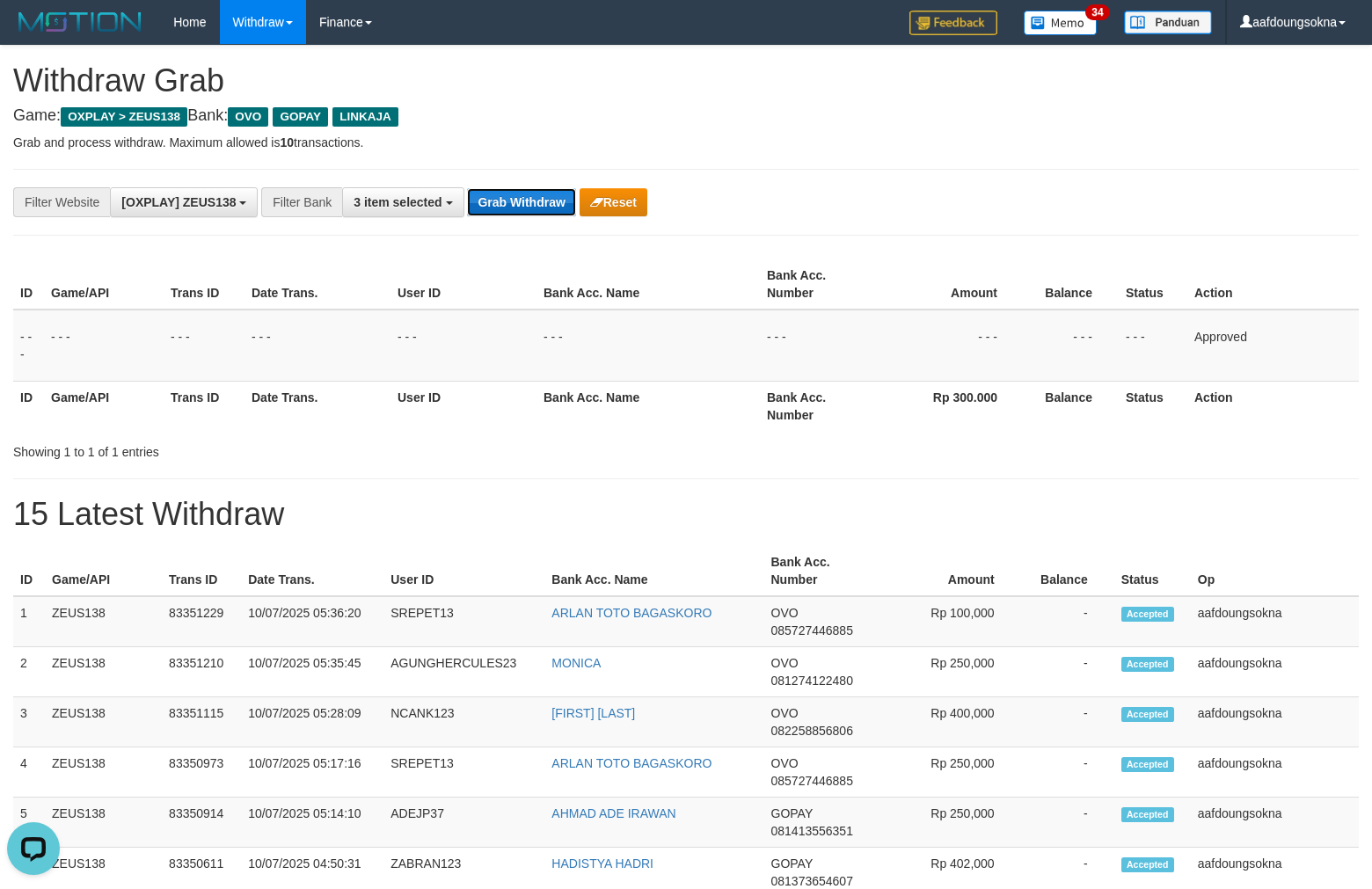 click on "Grab Withdraw" at bounding box center [521, 202] 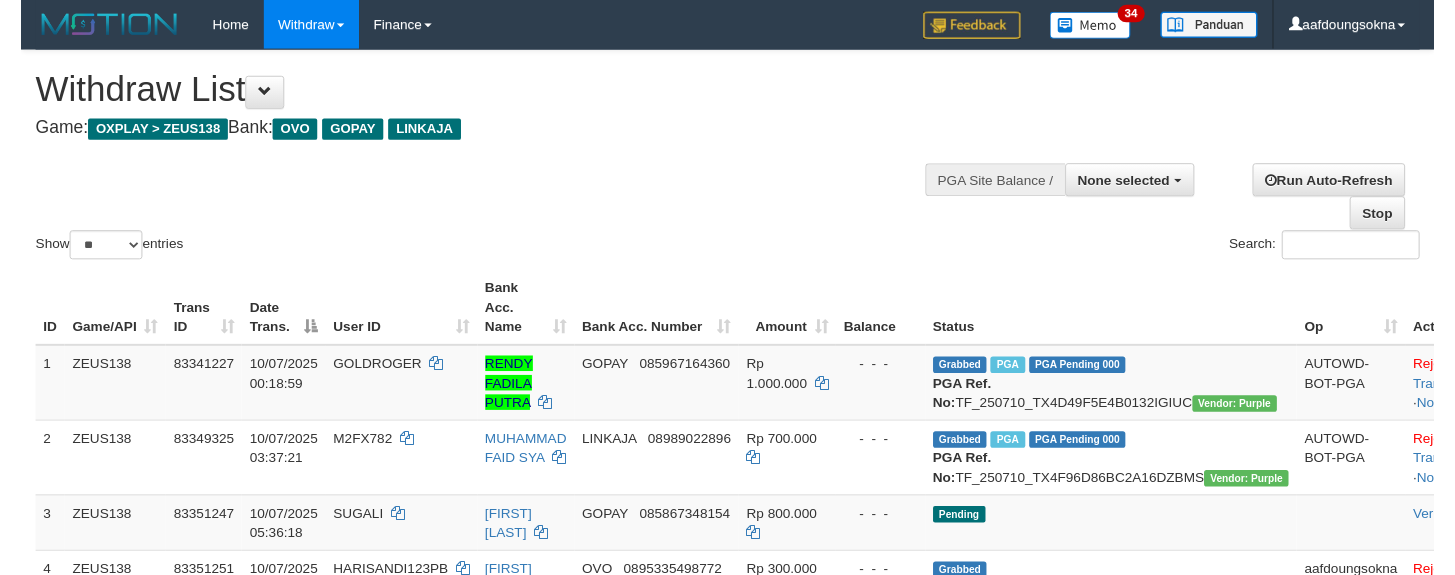 scroll, scrollTop: 62, scrollLeft: 0, axis: vertical 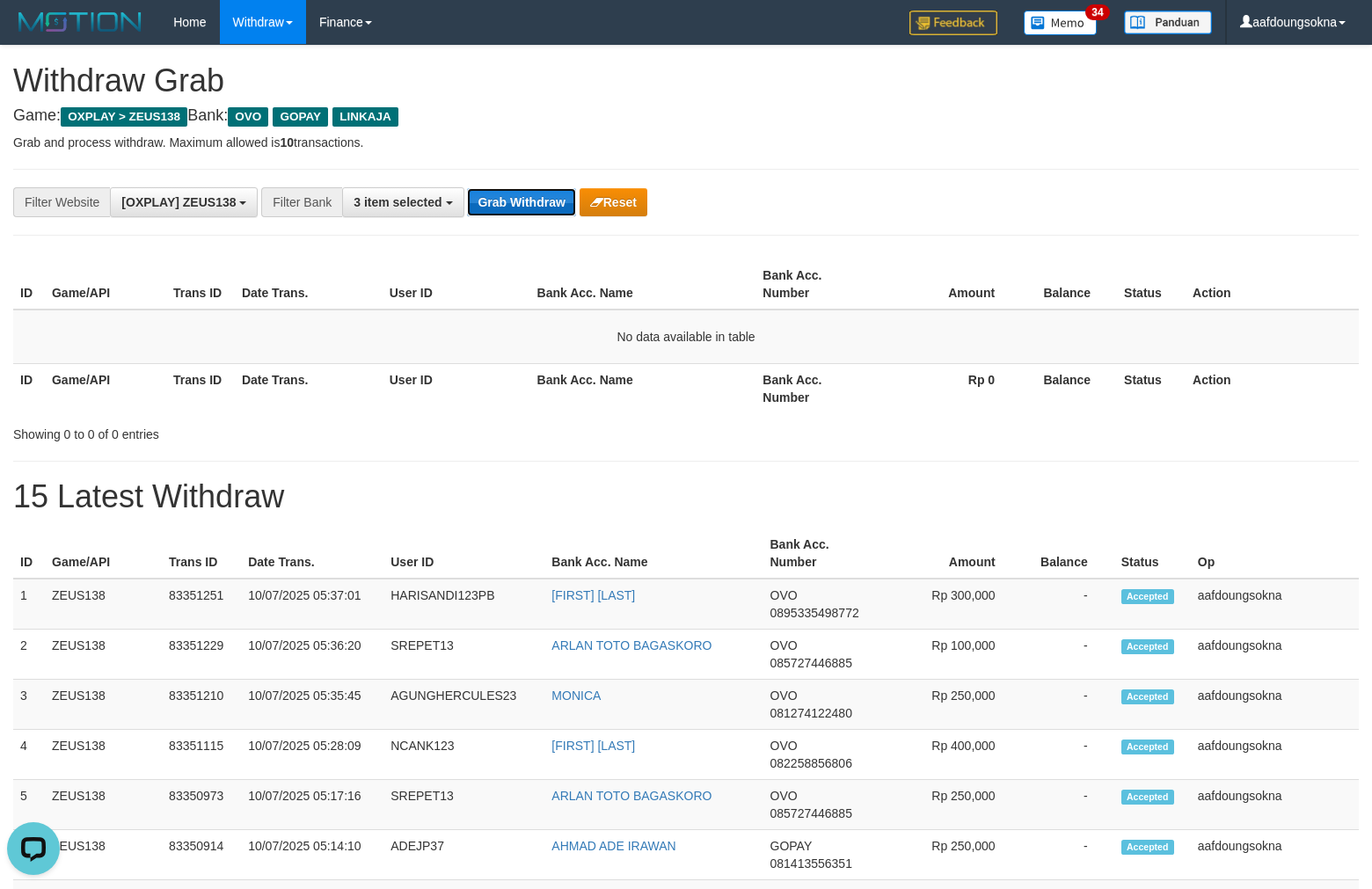 click on "Grab Withdraw" at bounding box center [521, 202] 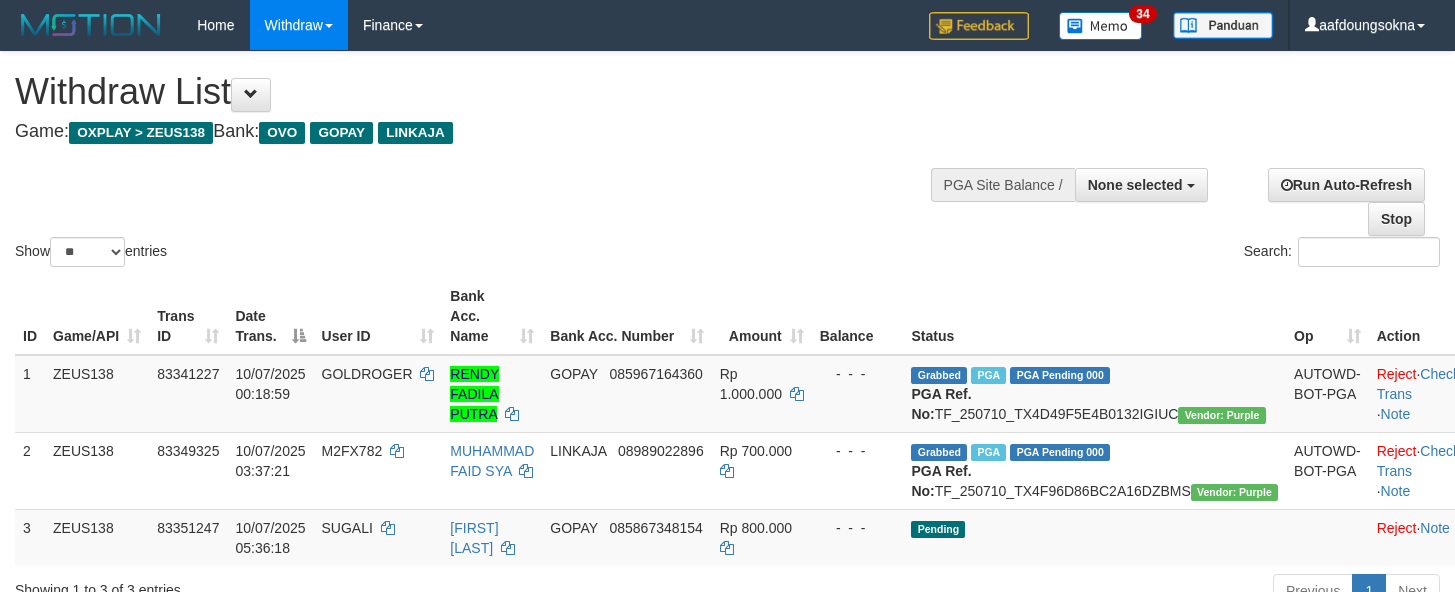 scroll, scrollTop: 277, scrollLeft: 0, axis: vertical 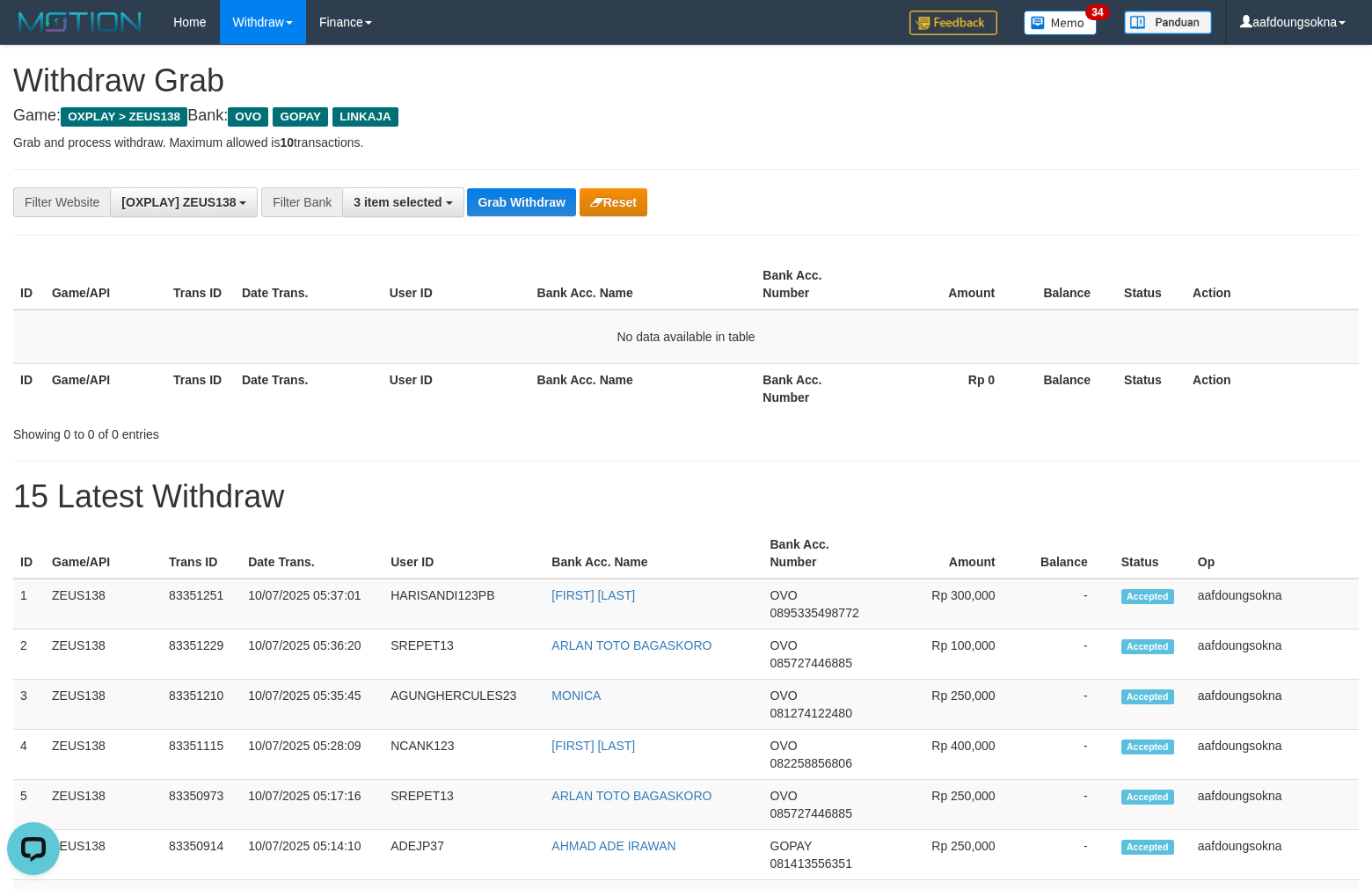 click on "**********" at bounding box center [686, 202] 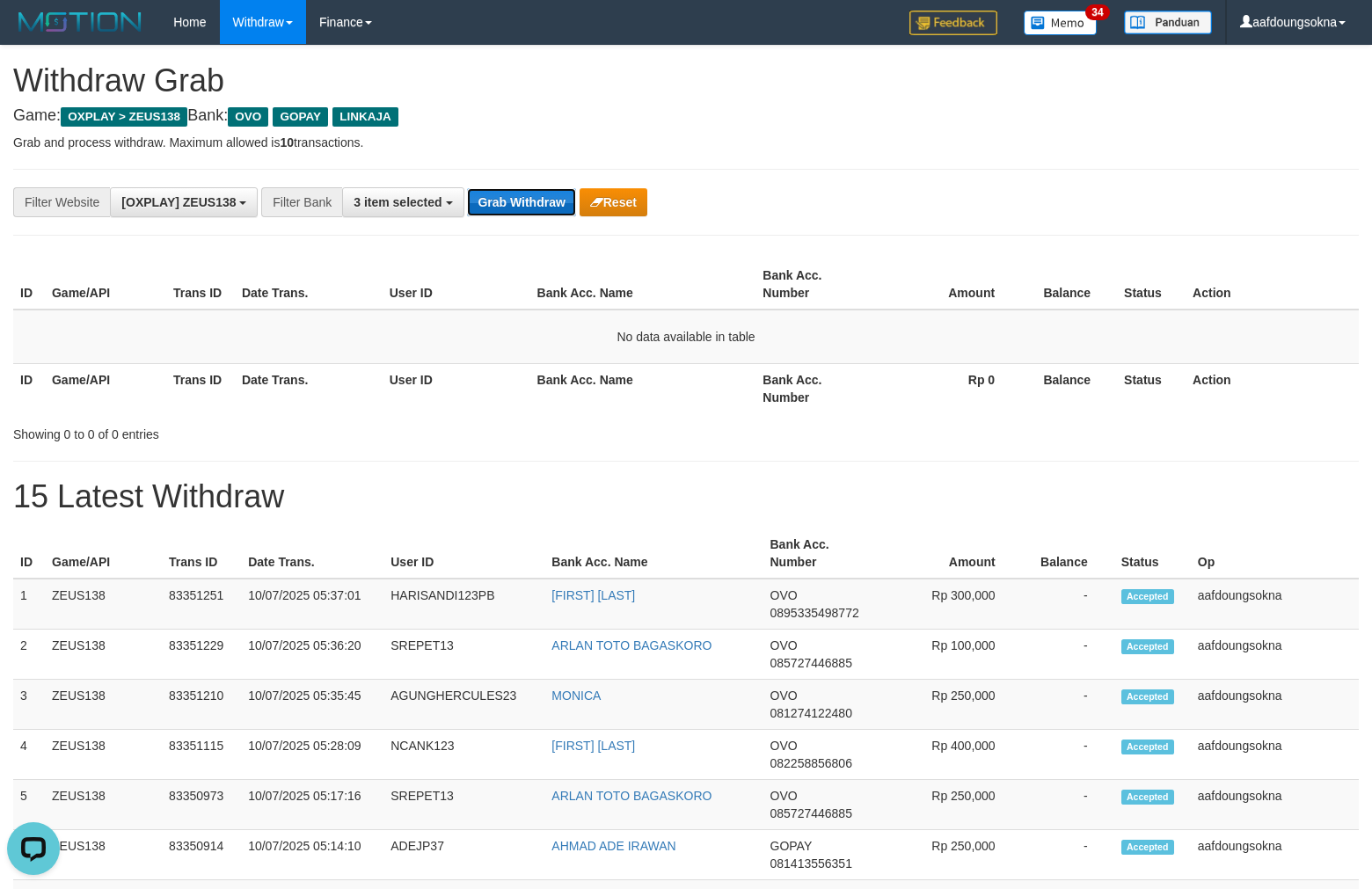 click on "Grab Withdraw" at bounding box center [521, 202] 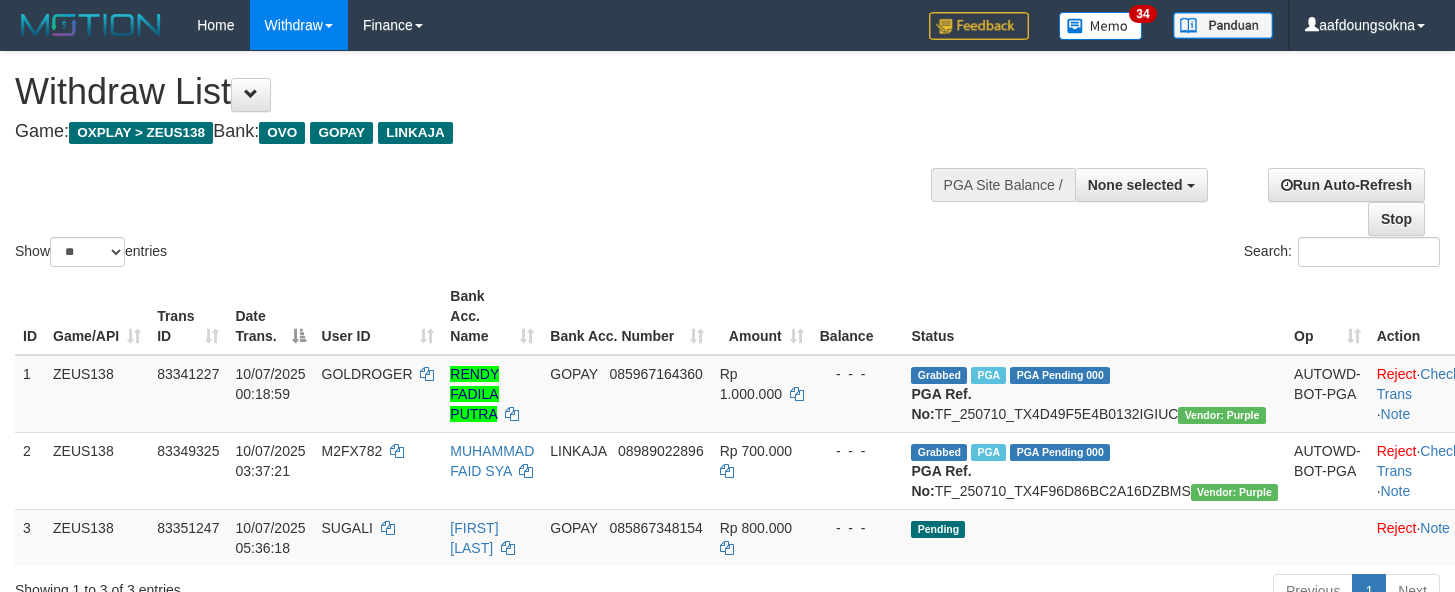 scroll, scrollTop: 354, scrollLeft: 0, axis: vertical 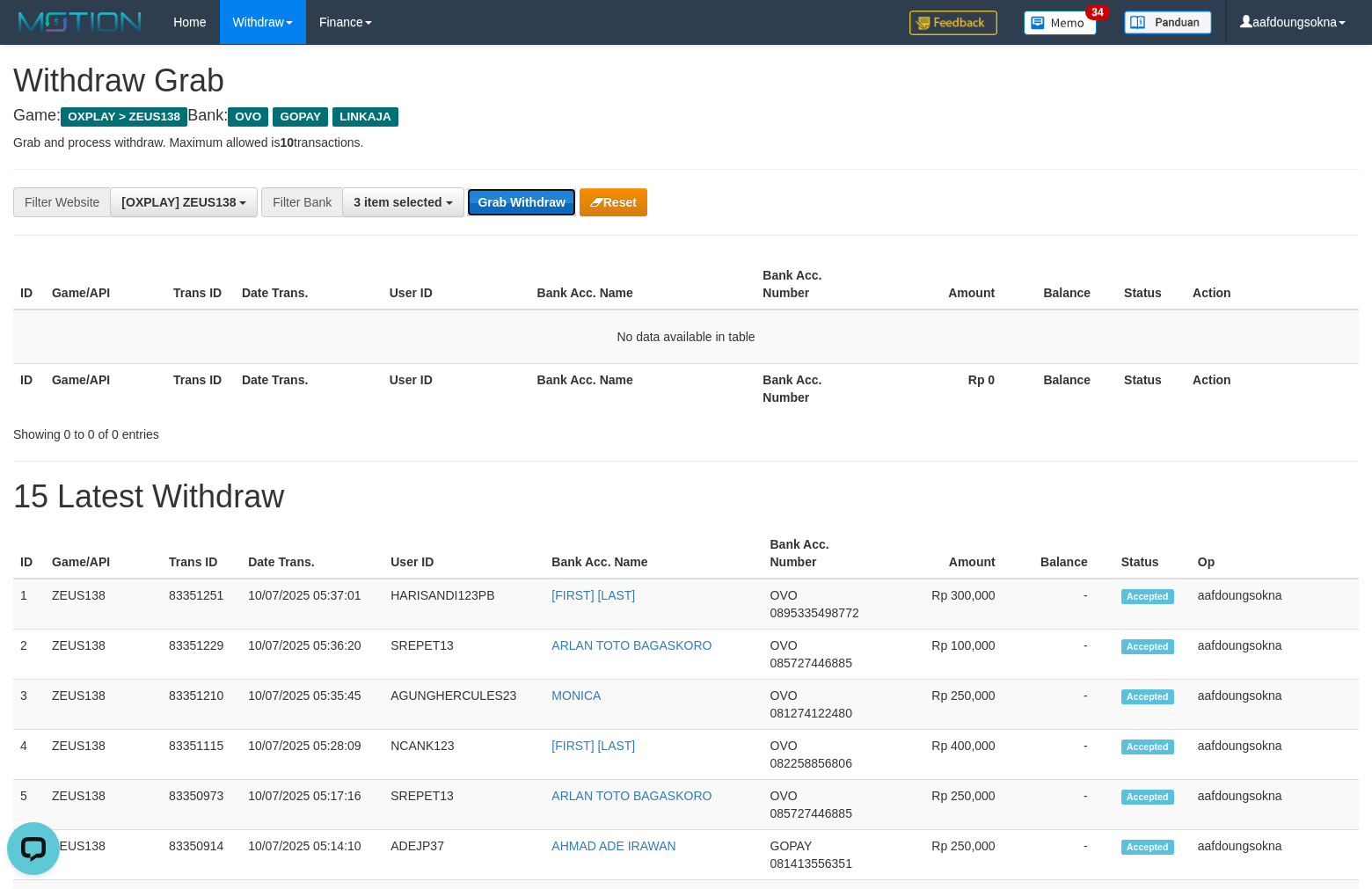 click on "Grab Withdraw" at bounding box center [521, 202] 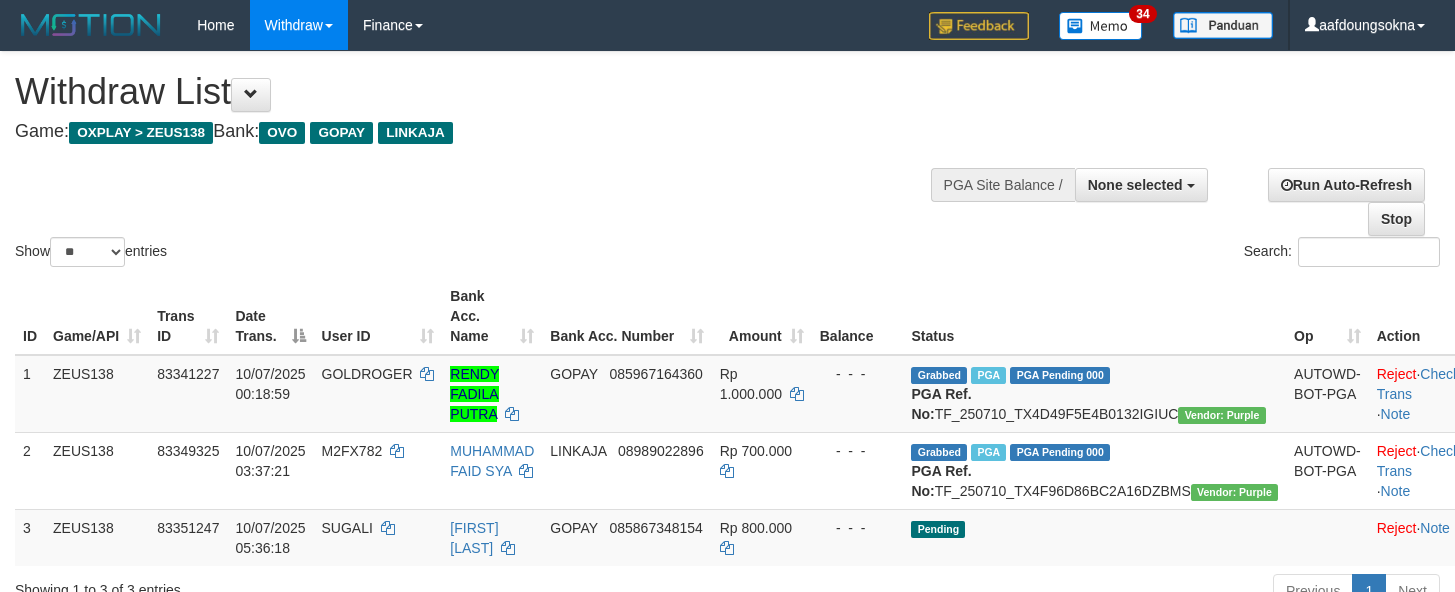 scroll, scrollTop: 354, scrollLeft: 0, axis: vertical 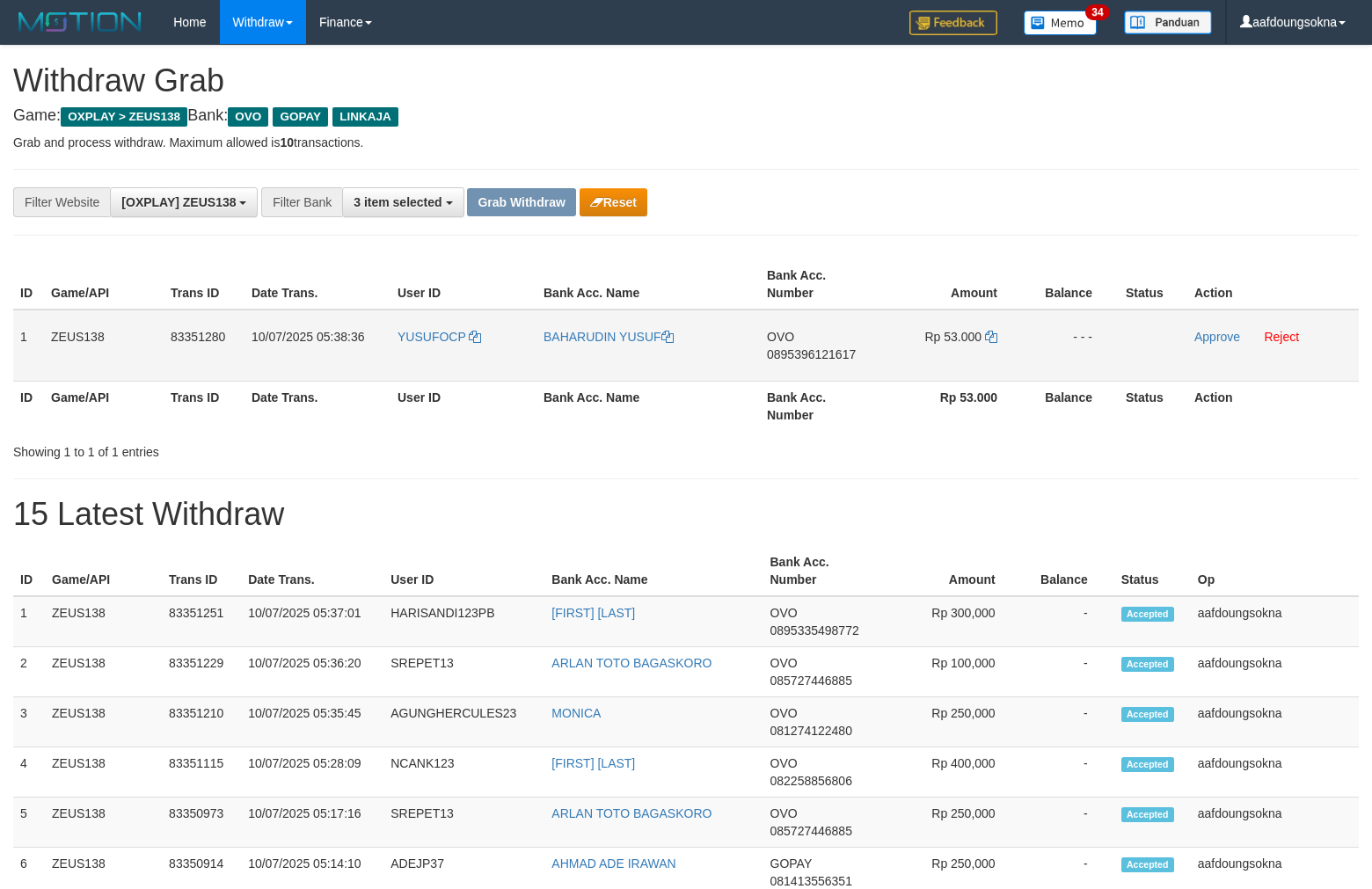 click on "YUSUFOCP" at bounding box center [463, 346] 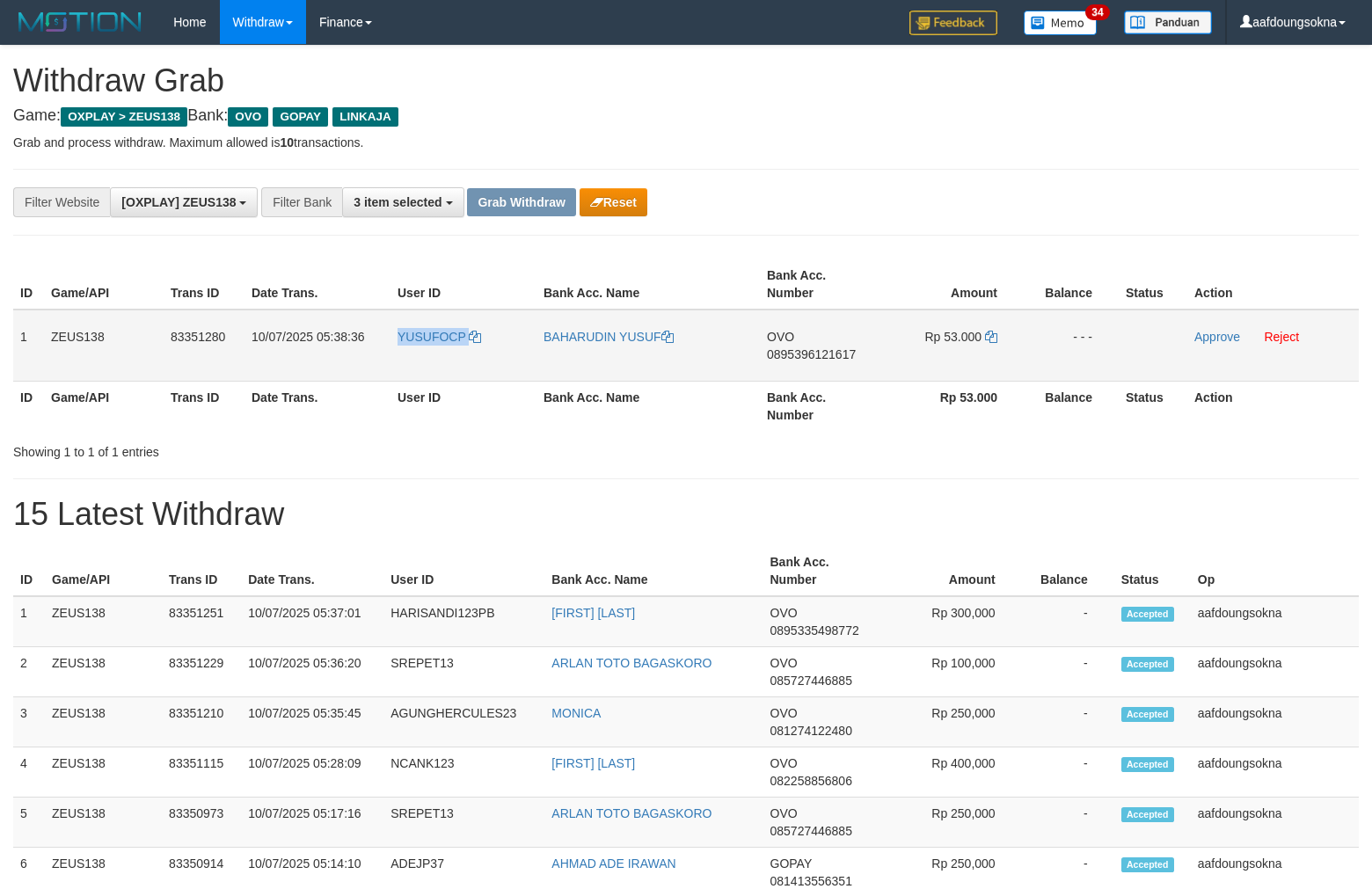 click on "YUSUFOCP" at bounding box center (463, 346) 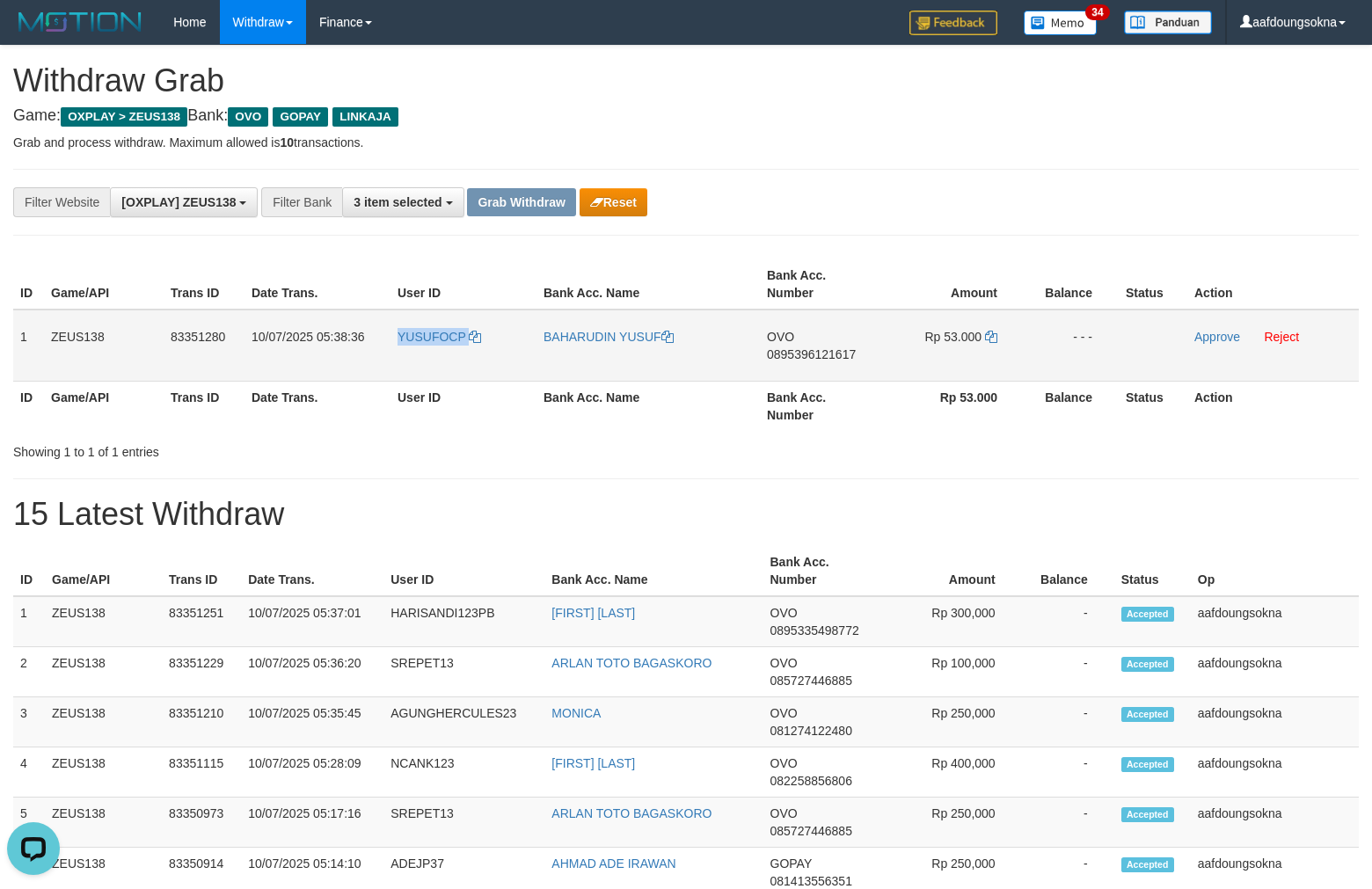 scroll, scrollTop: 0, scrollLeft: 0, axis: both 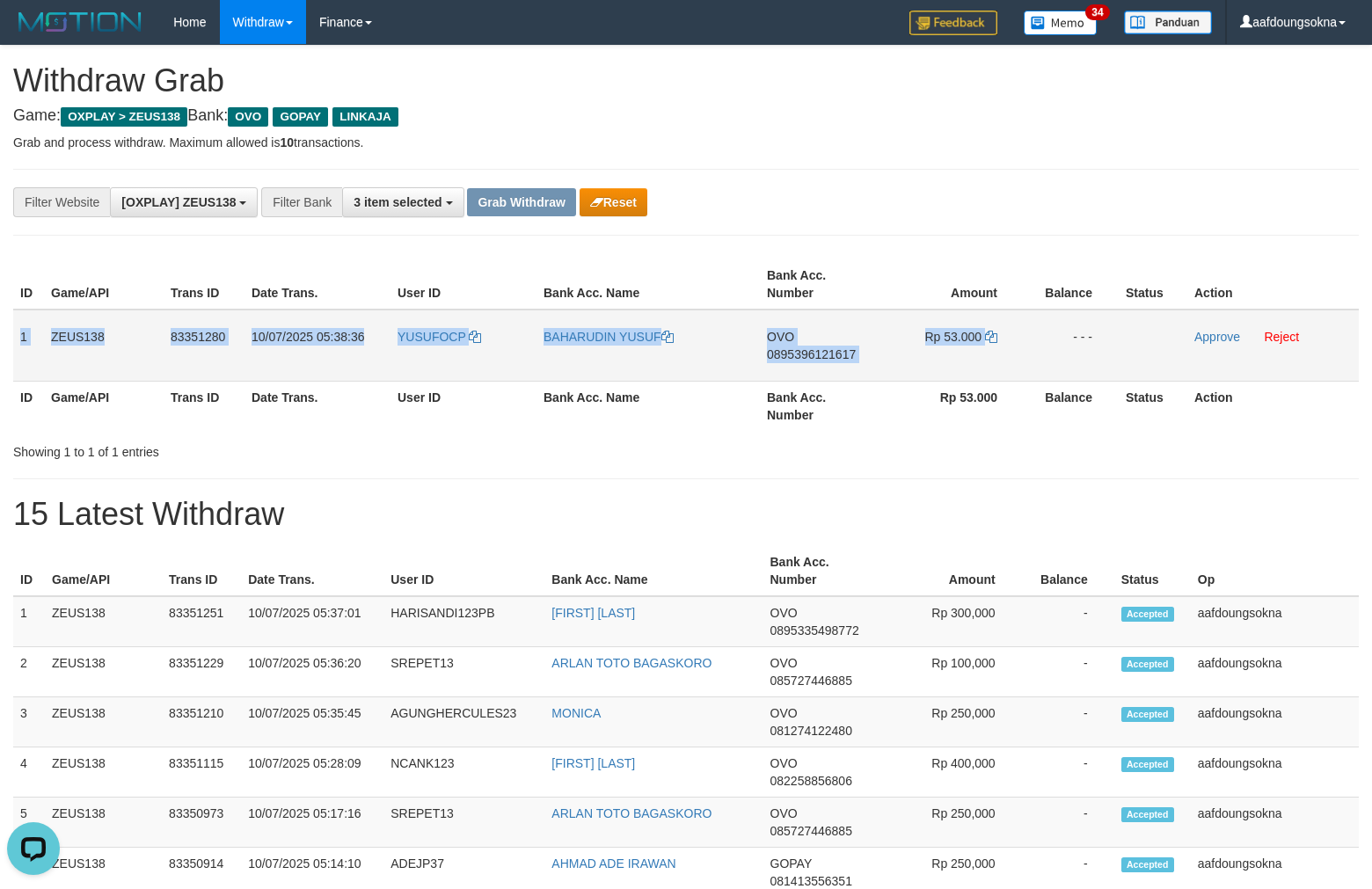 copy on "1
ZEUS138
83351280
10/07/2025 05:38:36
YUSUFOCP
BAHARUDIN YUSUF
OVO
0895396121617
Rp 53.000" 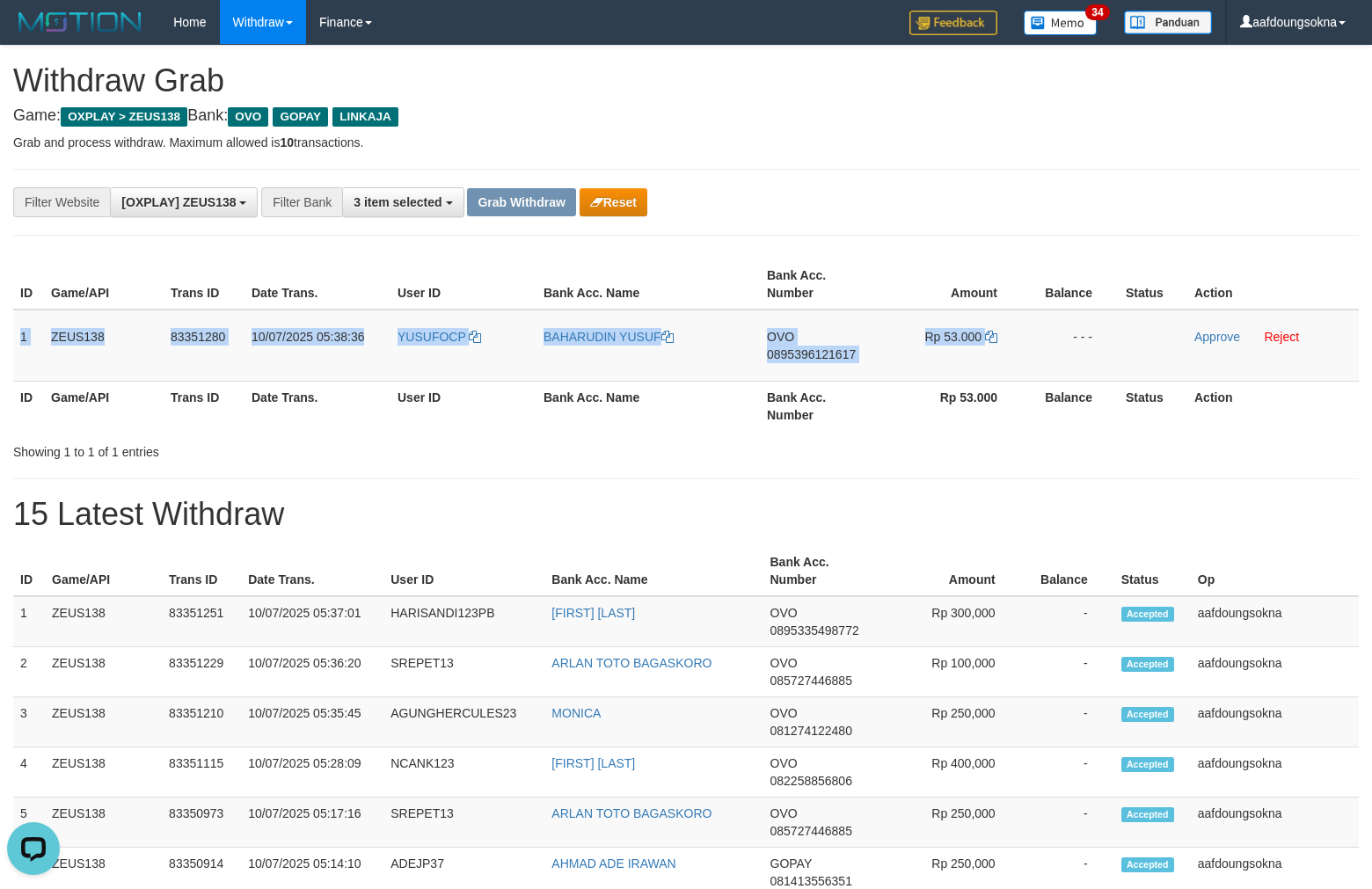 copy on "1
ZEUS138
83351280
10/07/2025 05:38:36
YUSUFOCP
BAHARUDIN YUSUF
OVO
0895396121617
Rp 53.000
- - -" 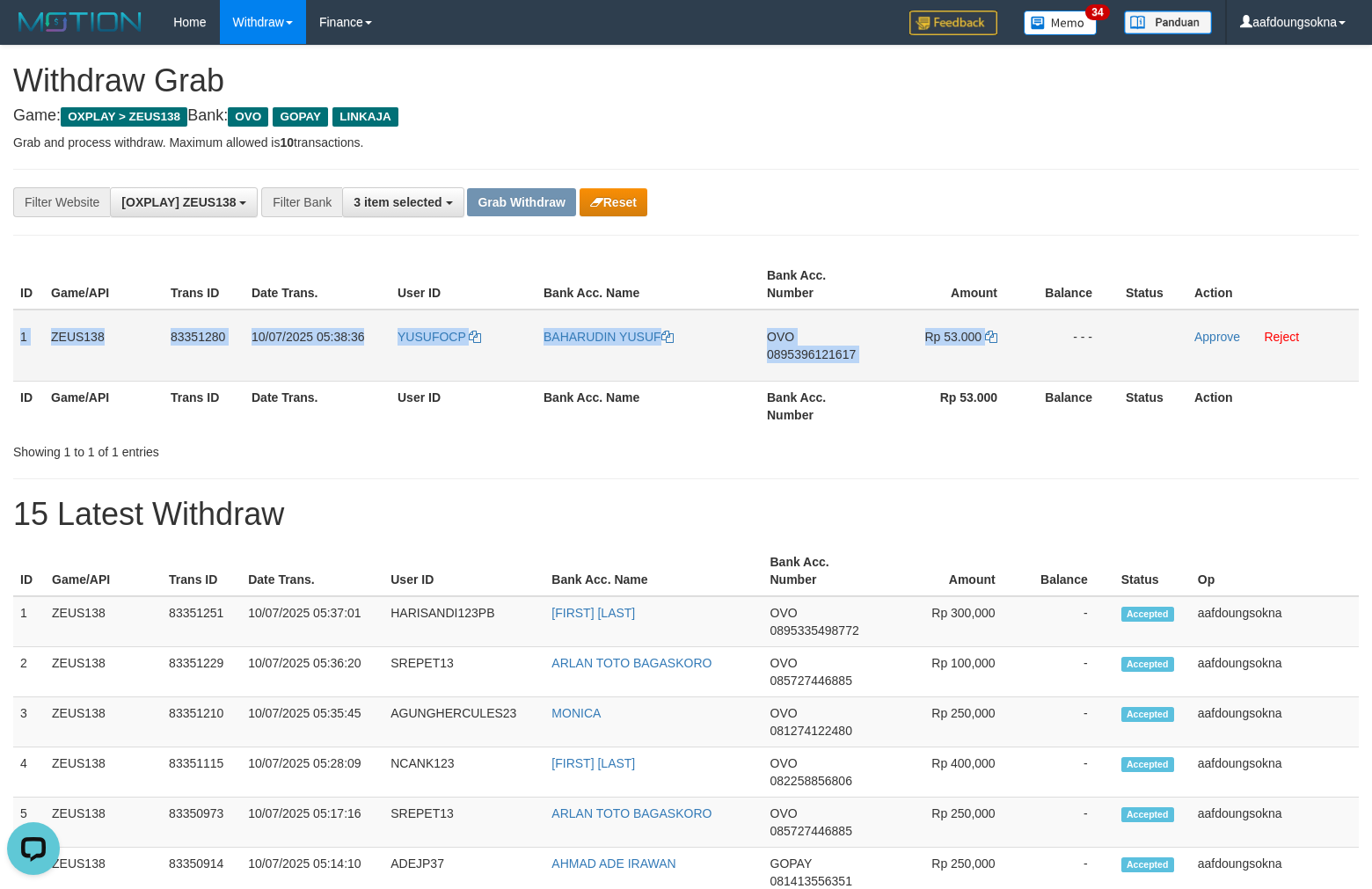 click on "0895396121617" at bounding box center [811, 354] 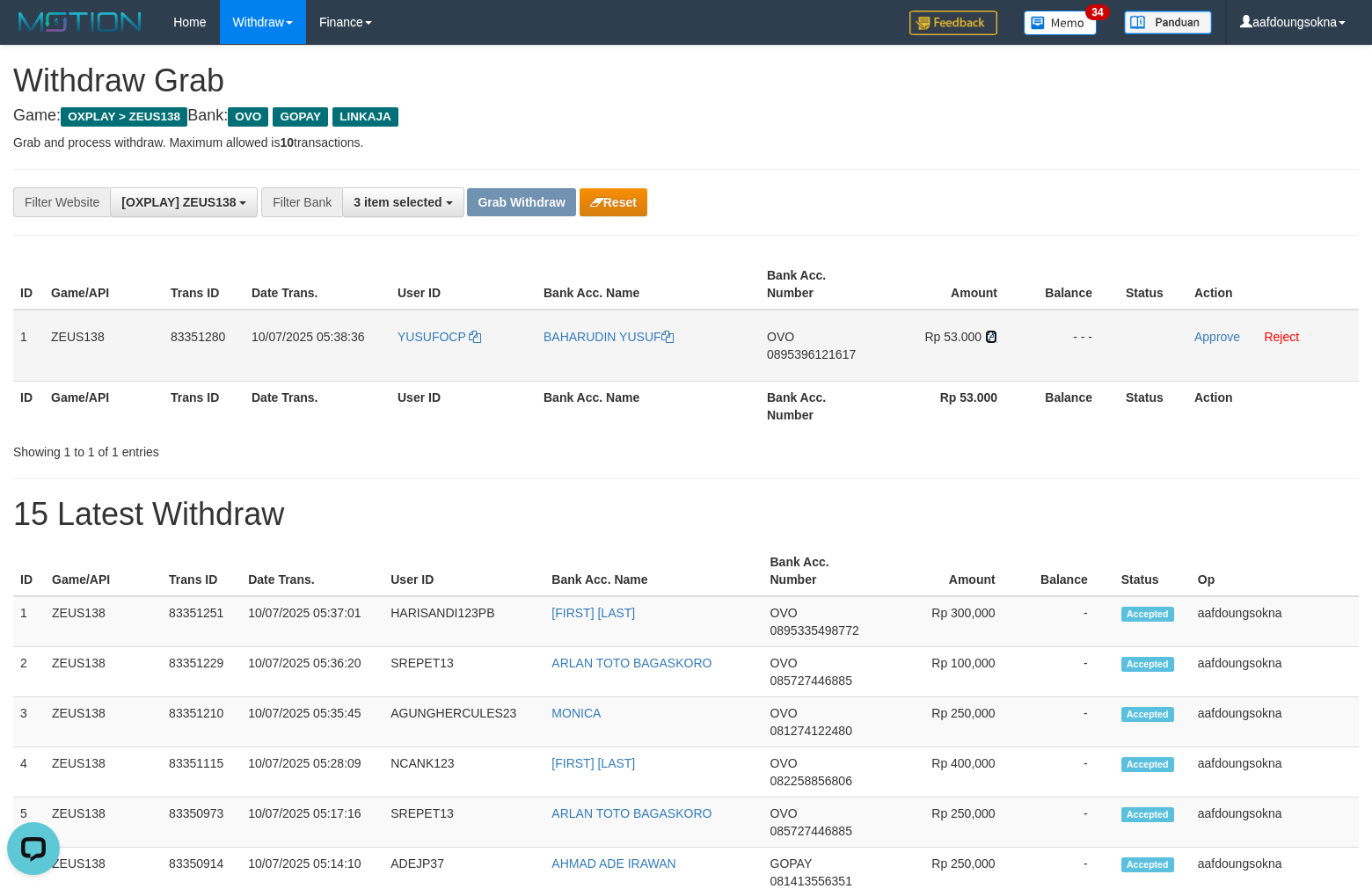 drag, startPoint x: 994, startPoint y: 330, endPoint x: 1004, endPoint y: 332, distance: 10.198039 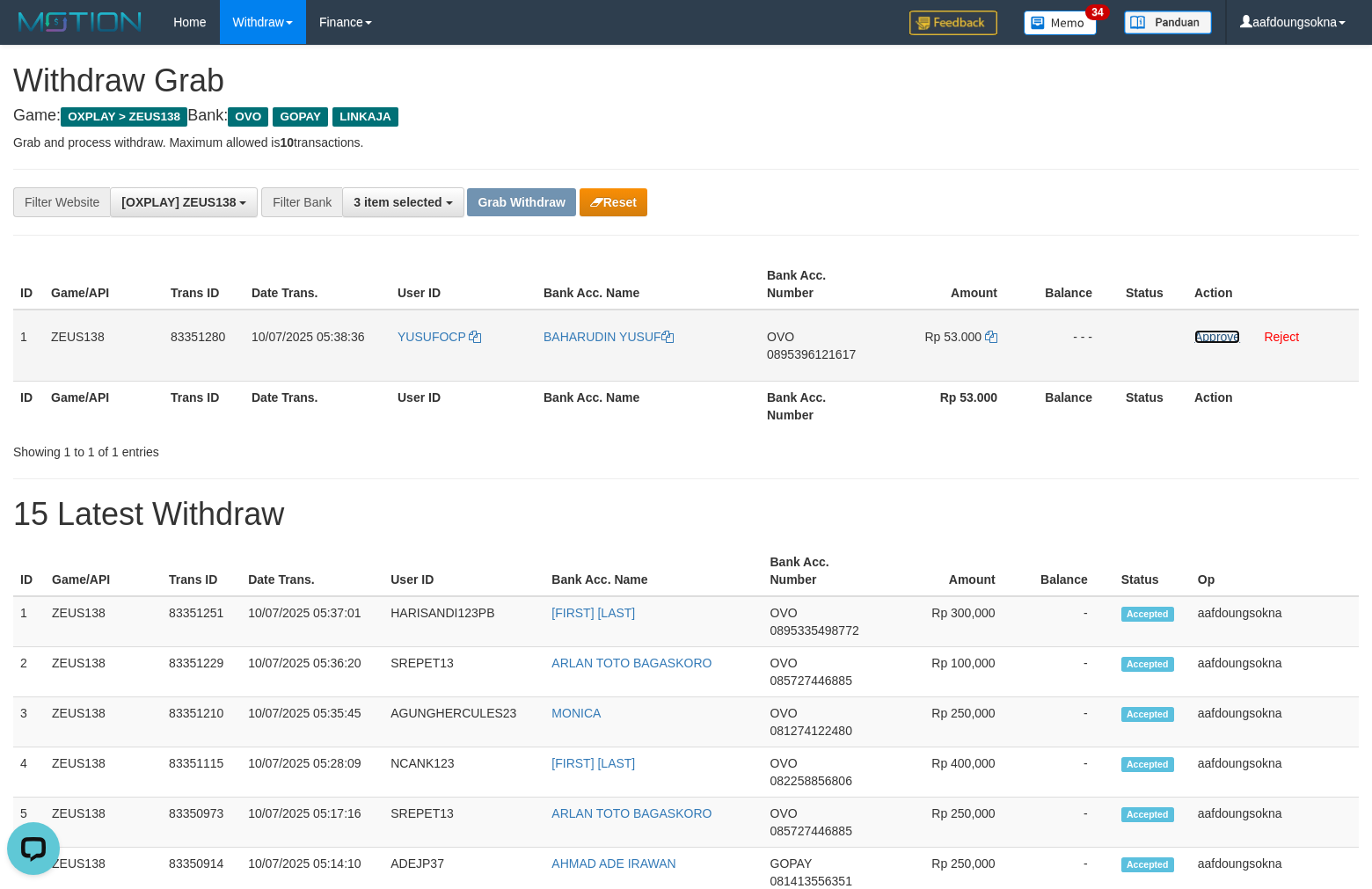click on "Approve" at bounding box center [1217, 337] 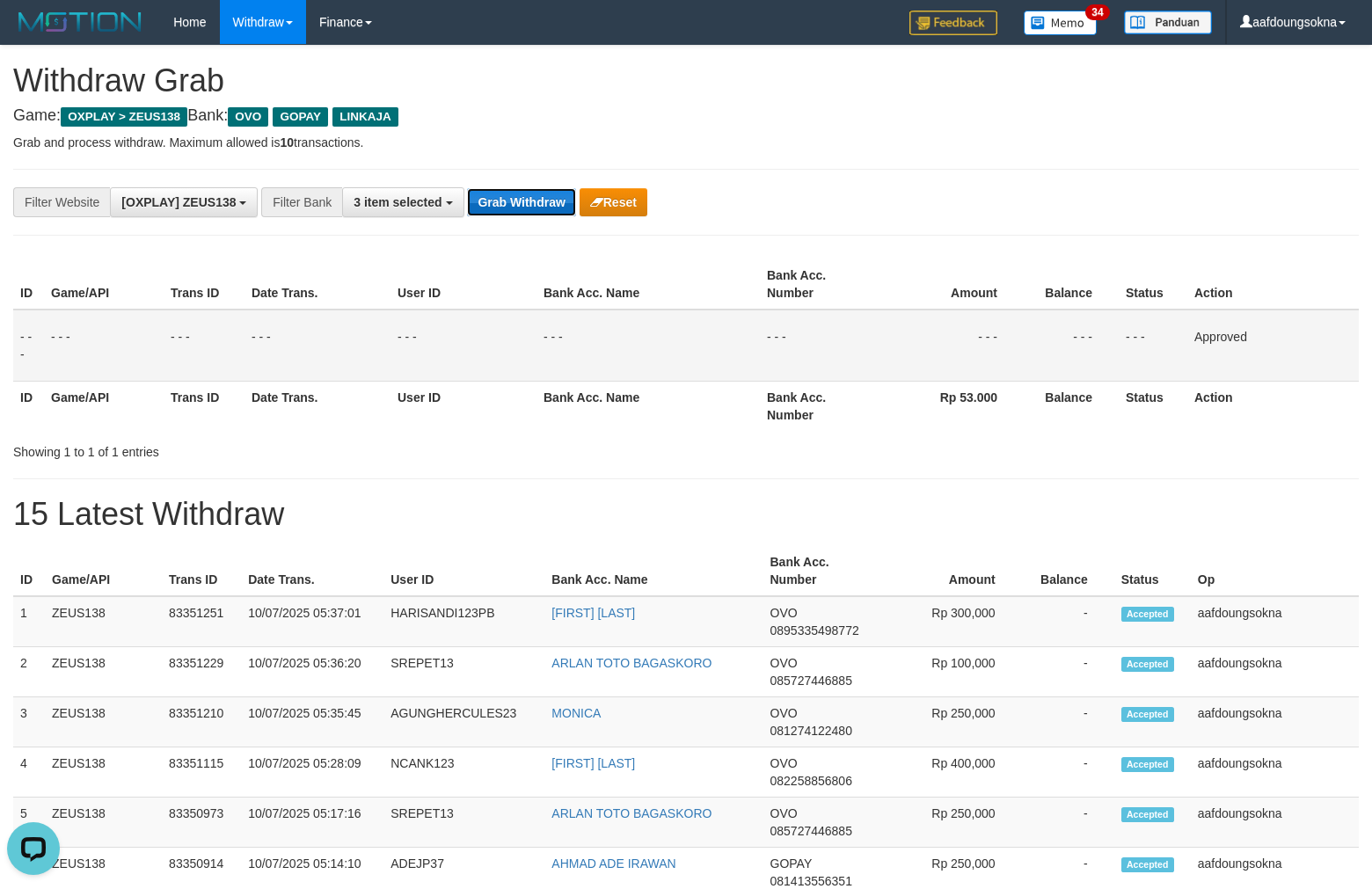 click on "Grab Withdraw" at bounding box center [521, 202] 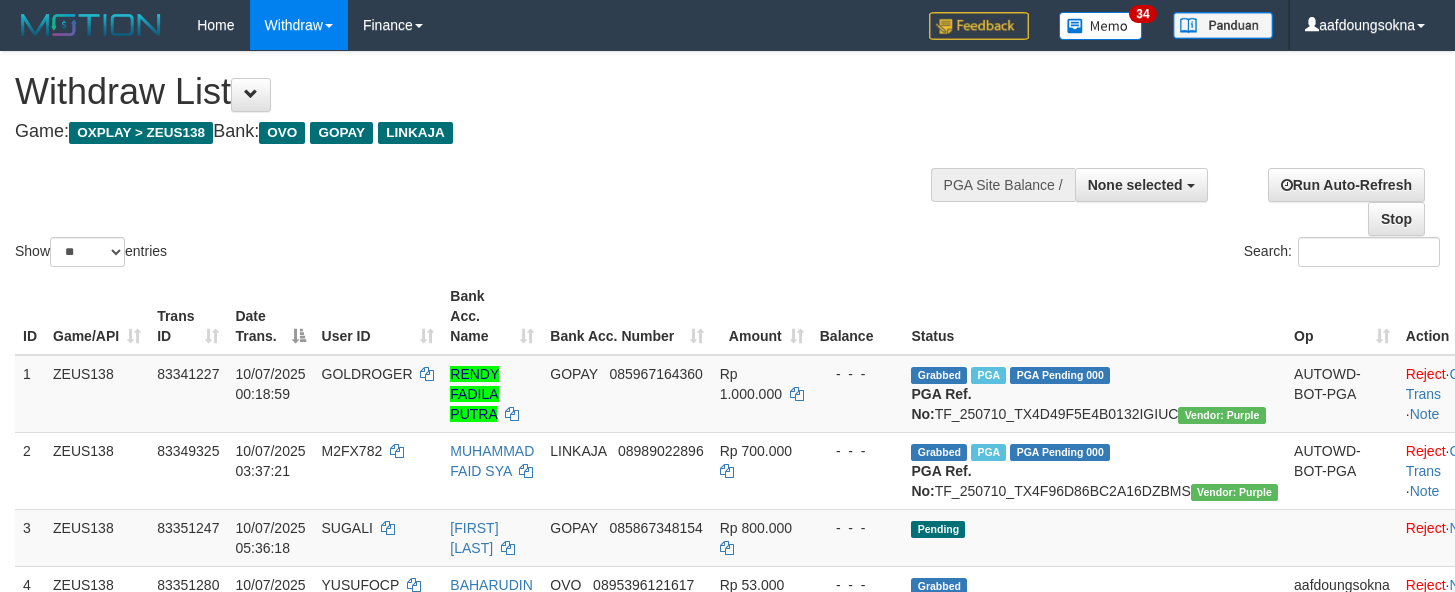 scroll, scrollTop: 354, scrollLeft: 0, axis: vertical 